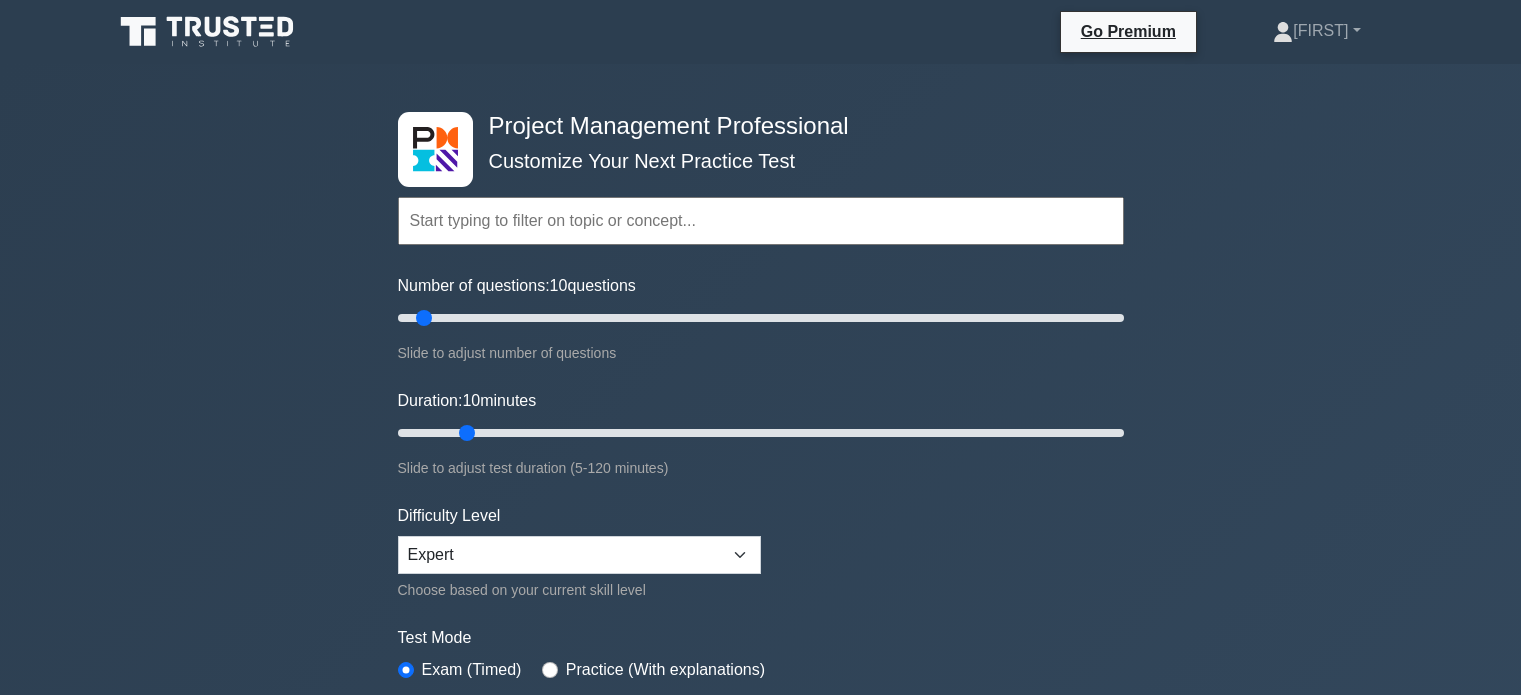 scroll, scrollTop: 333, scrollLeft: 0, axis: vertical 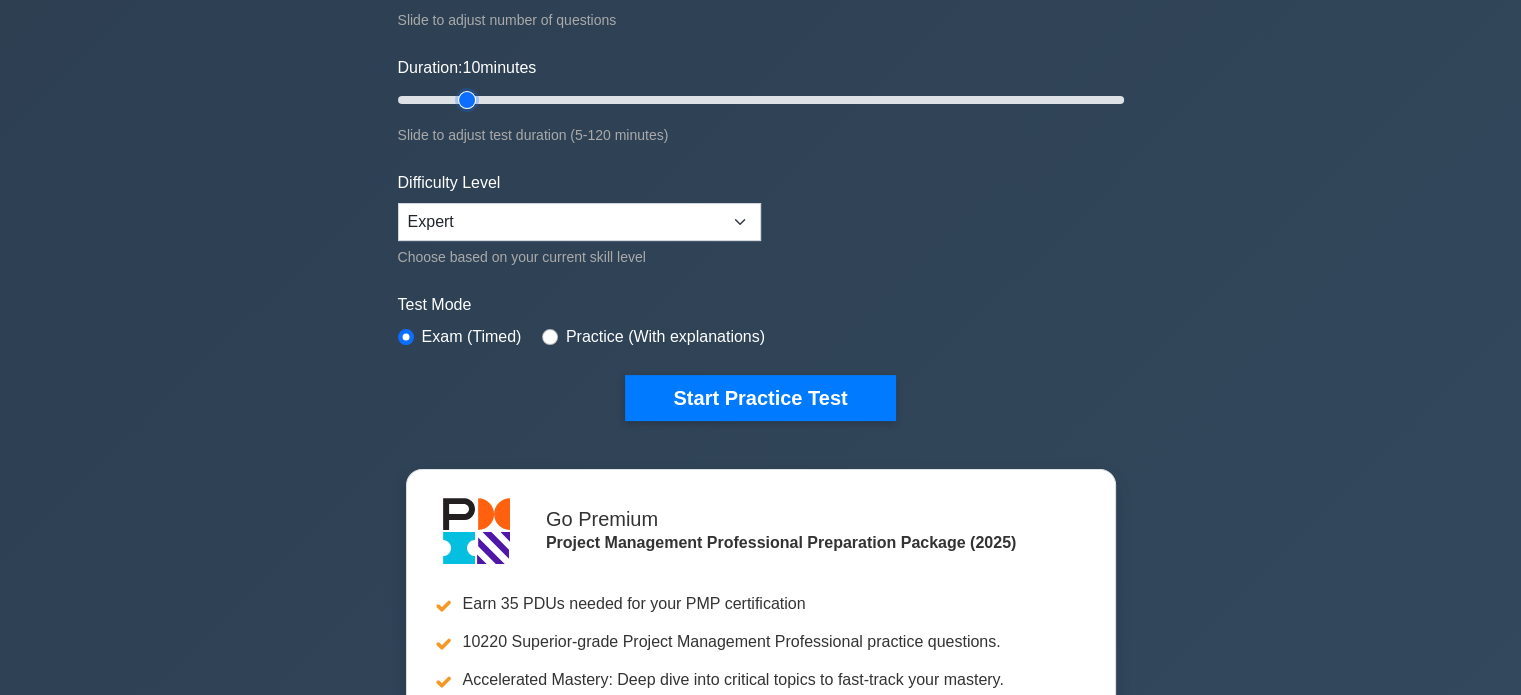 click on "Duration:  10  minutes" at bounding box center [761, 100] 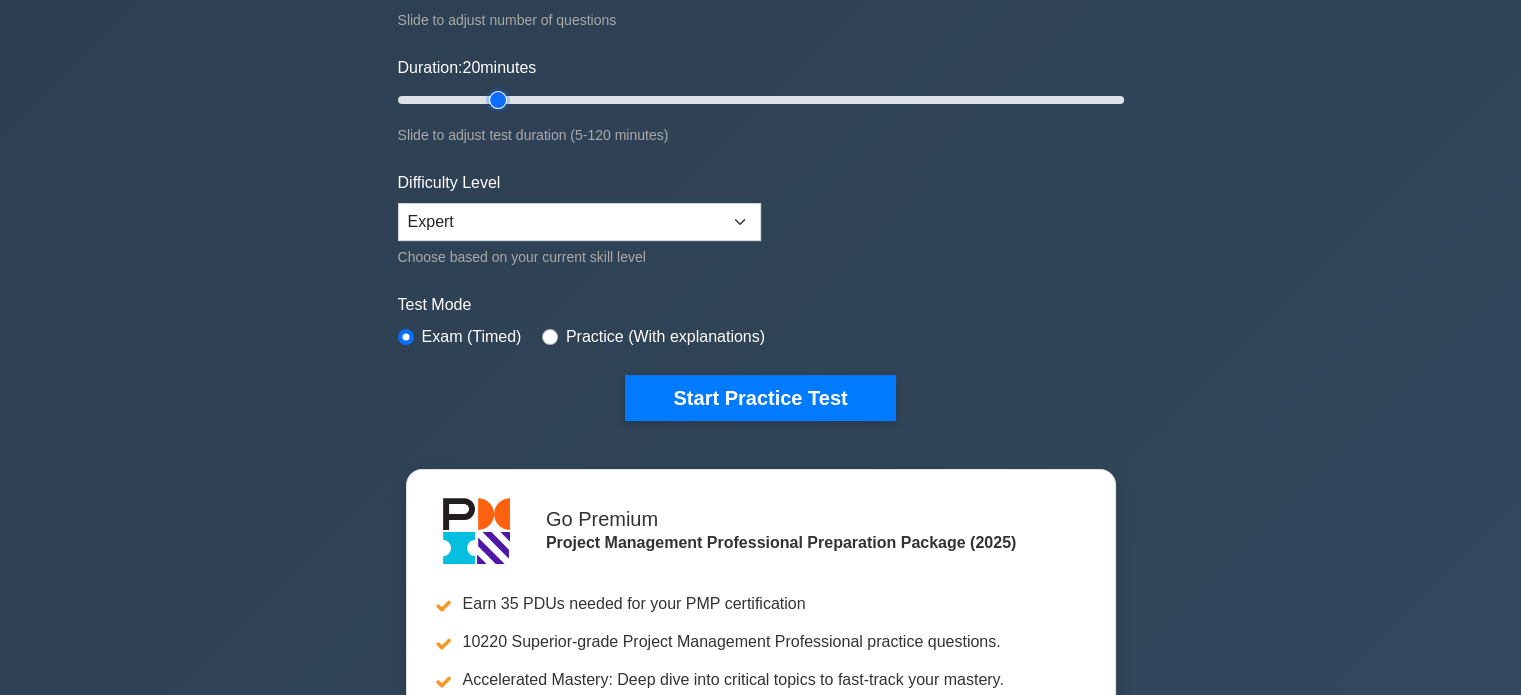 drag, startPoint x: 471, startPoint y: 95, endPoint x: 485, endPoint y: 99, distance: 14.56022 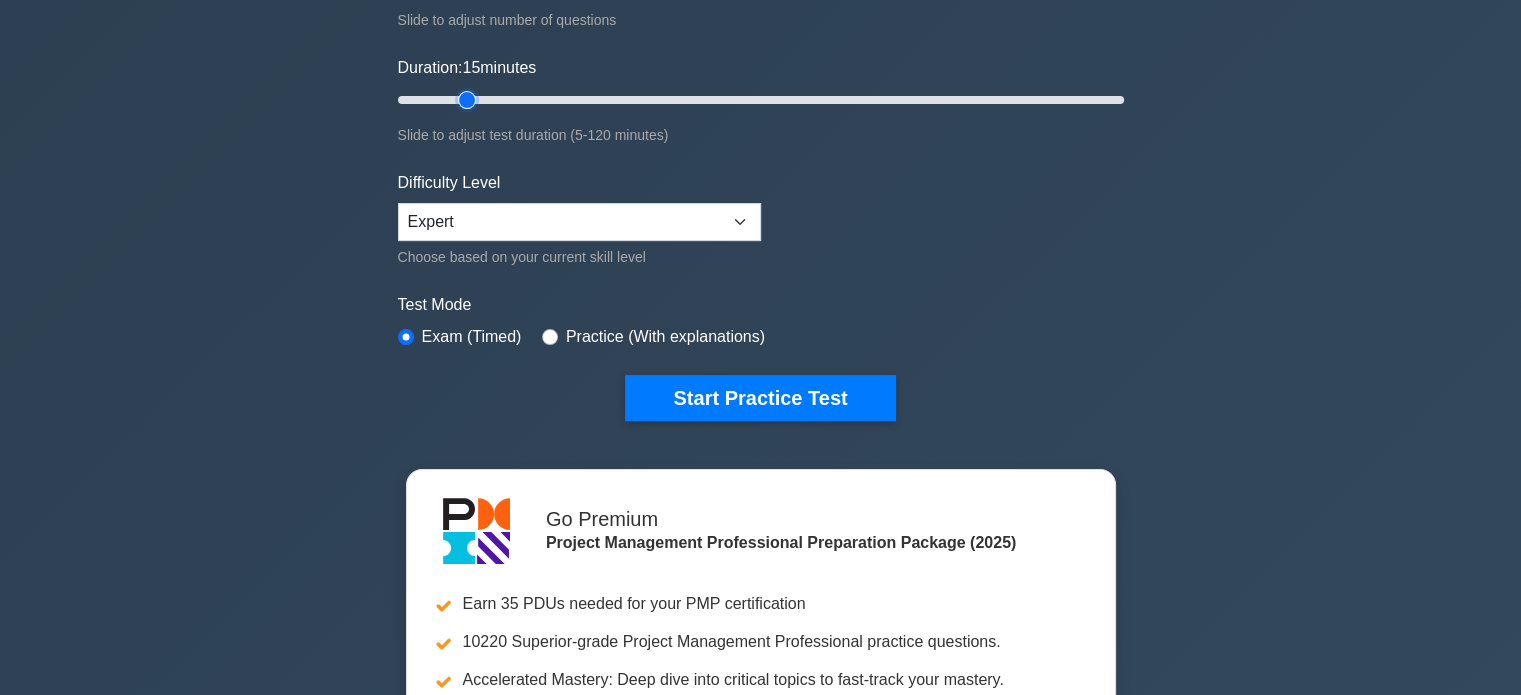 type on "15" 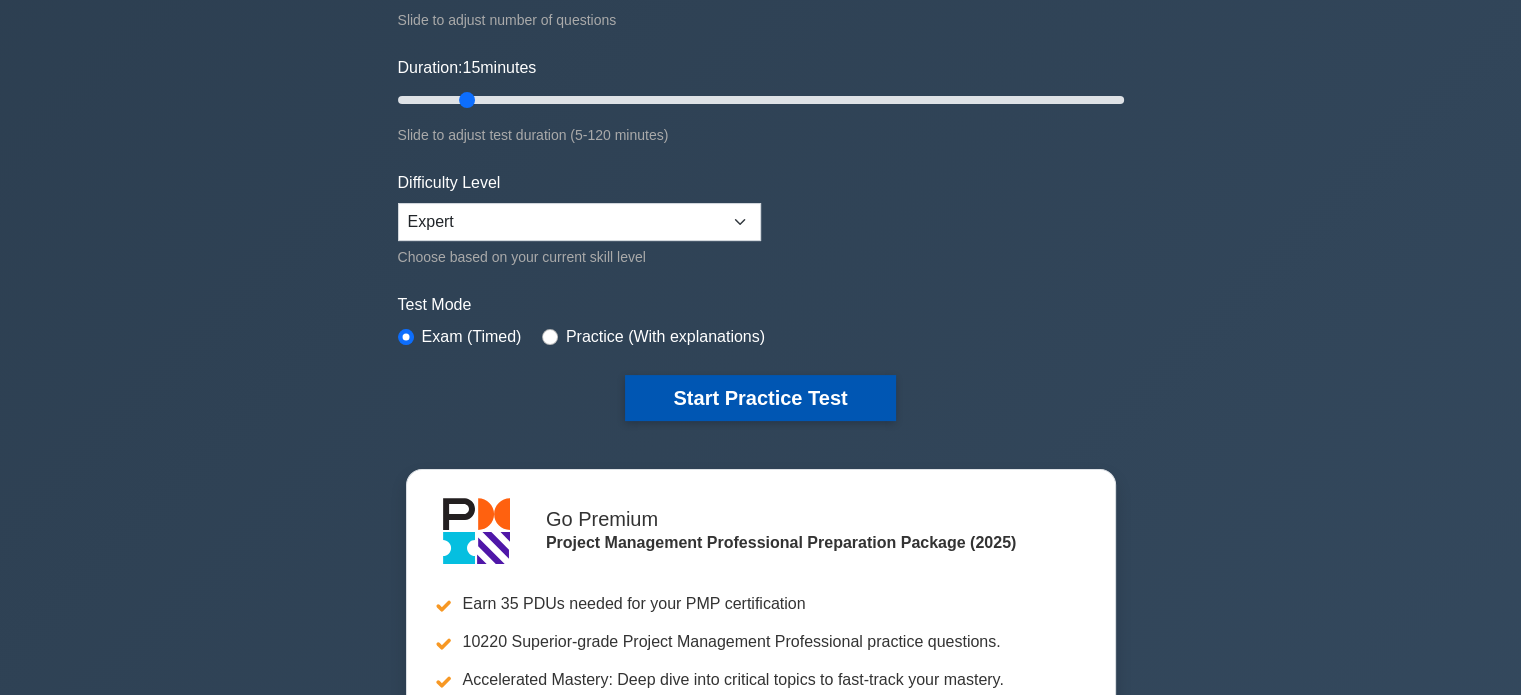 click on "Start Practice Test" at bounding box center (760, 398) 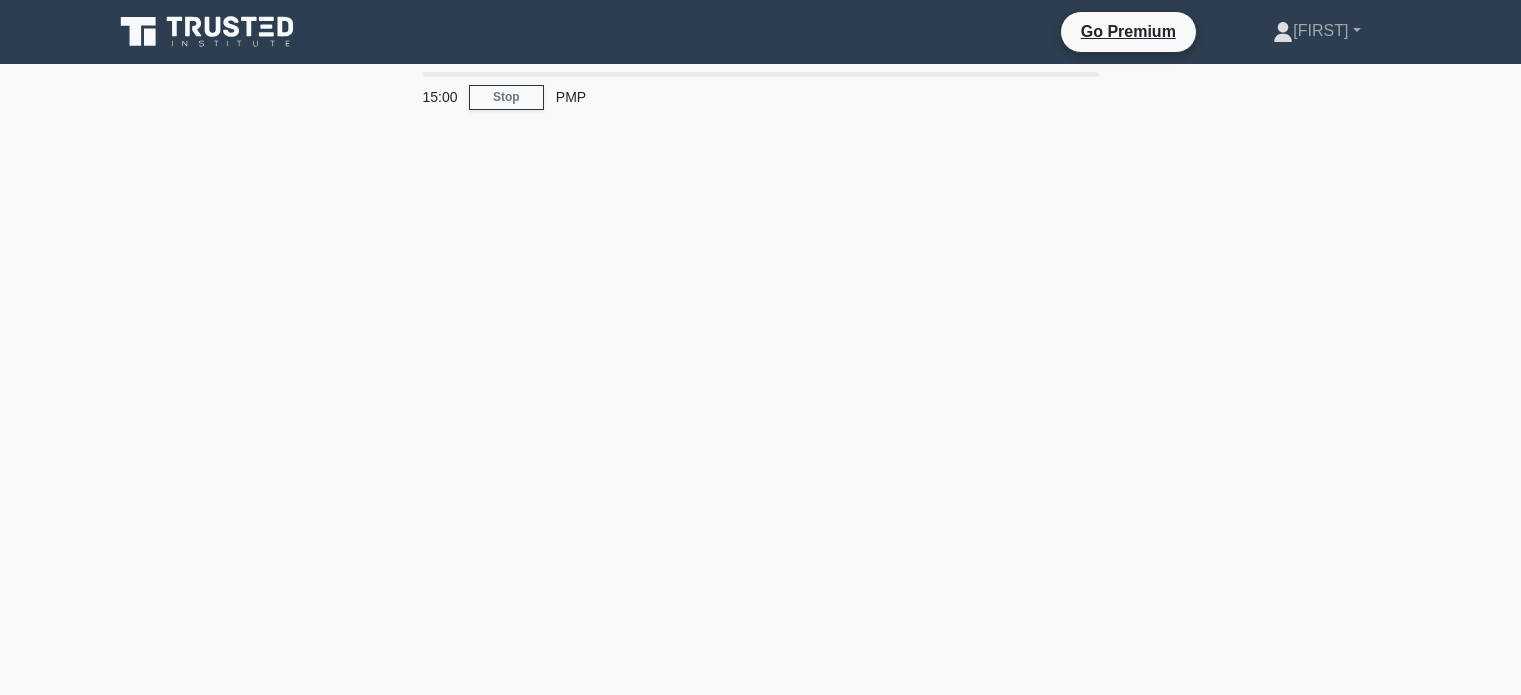 scroll, scrollTop: 0, scrollLeft: 0, axis: both 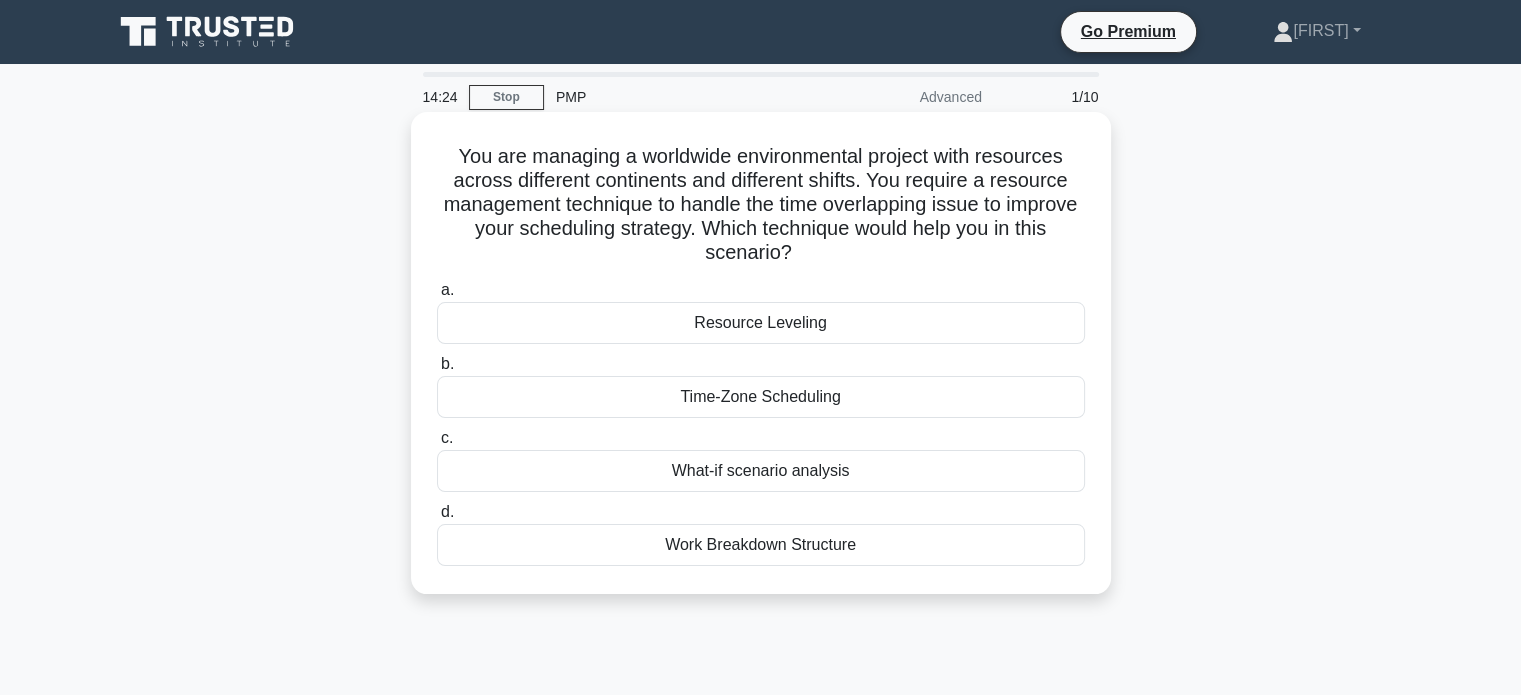 click on "Time-Zone Scheduling" at bounding box center (761, 397) 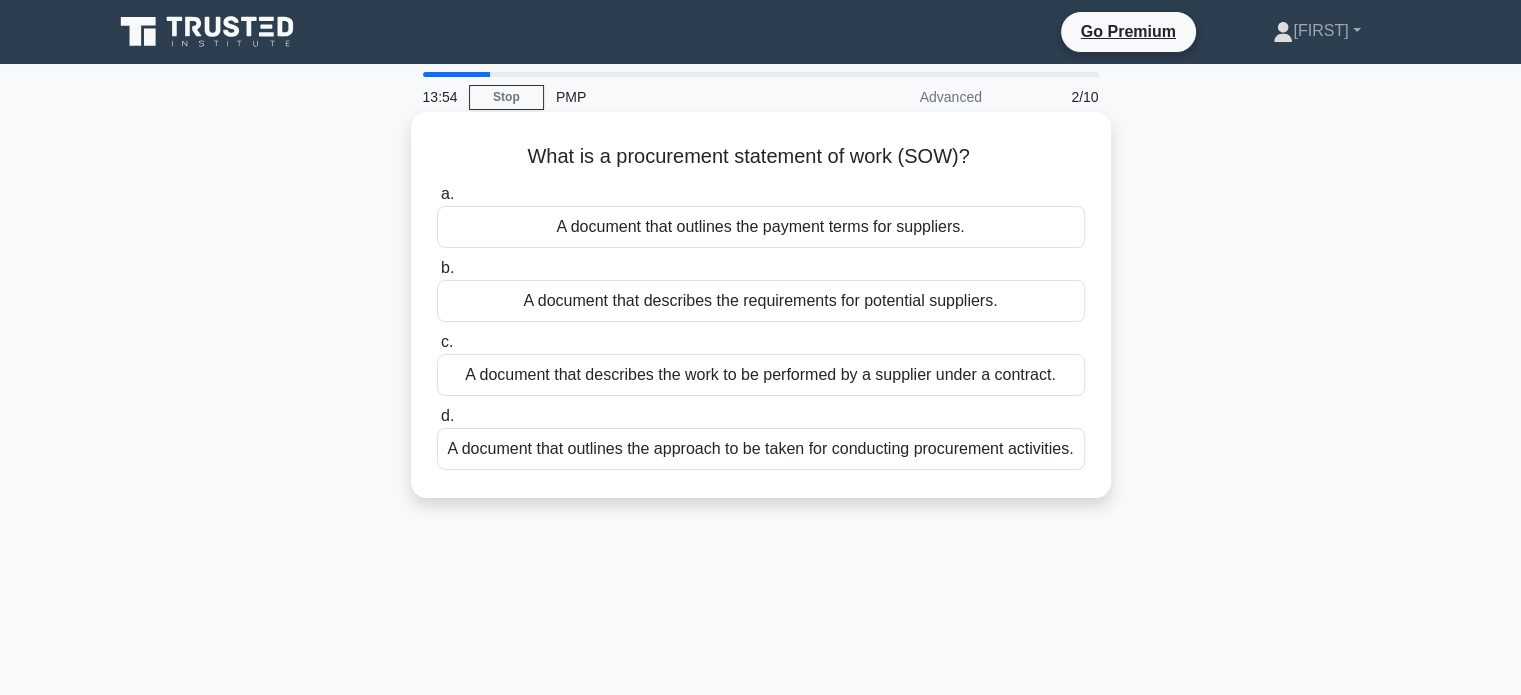 click on "A document that describes the work to be performed by a supplier under a contract." at bounding box center (761, 375) 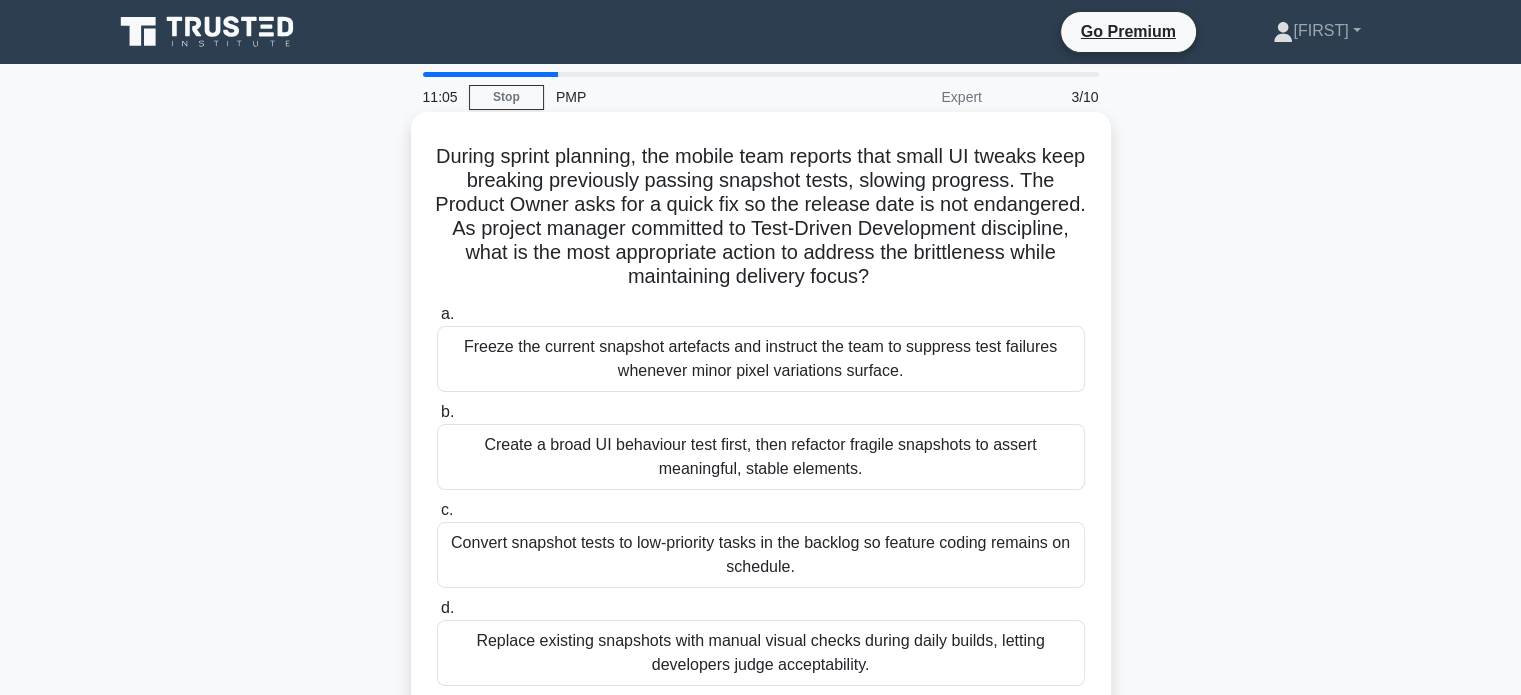 click on "Create a broad UI behaviour test first, then refactor fragile snapshots to assert meaningful, stable elements." at bounding box center (761, 457) 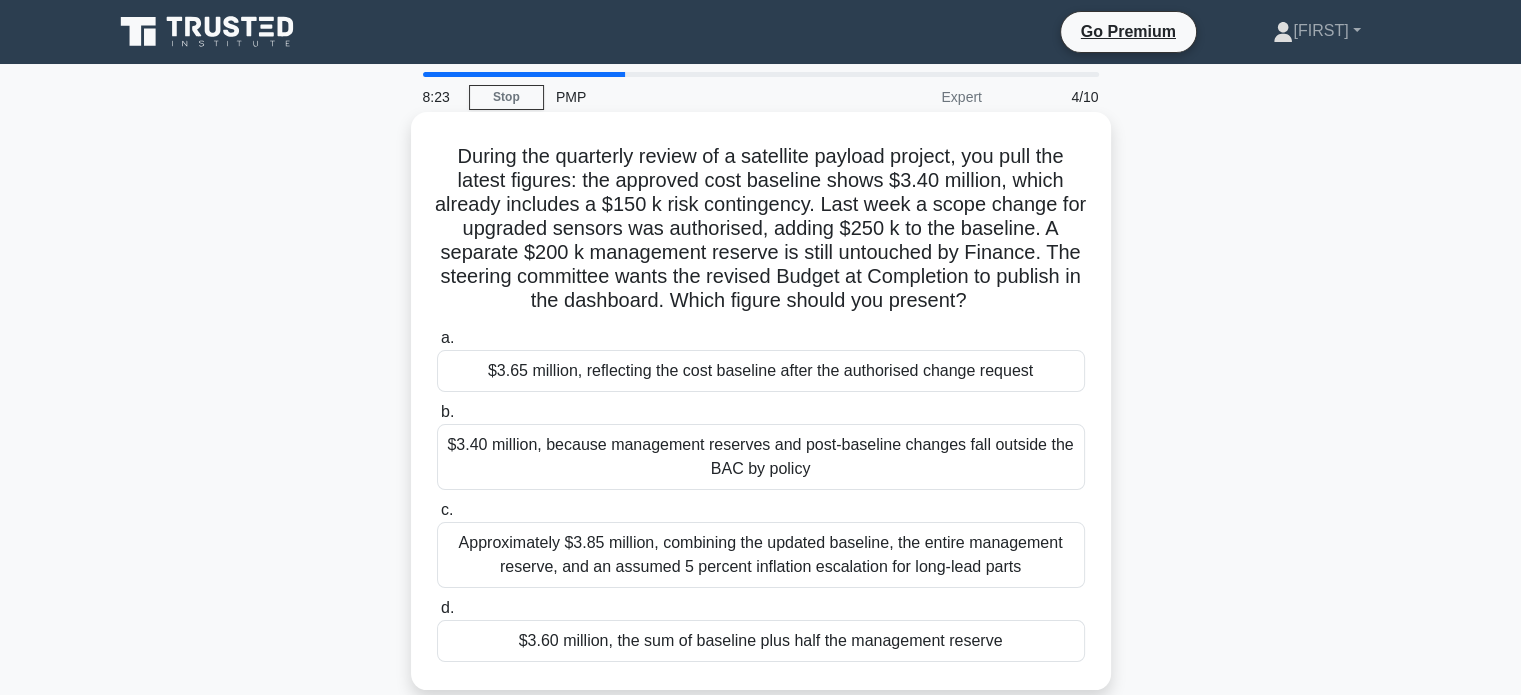 scroll, scrollTop: 66, scrollLeft: 0, axis: vertical 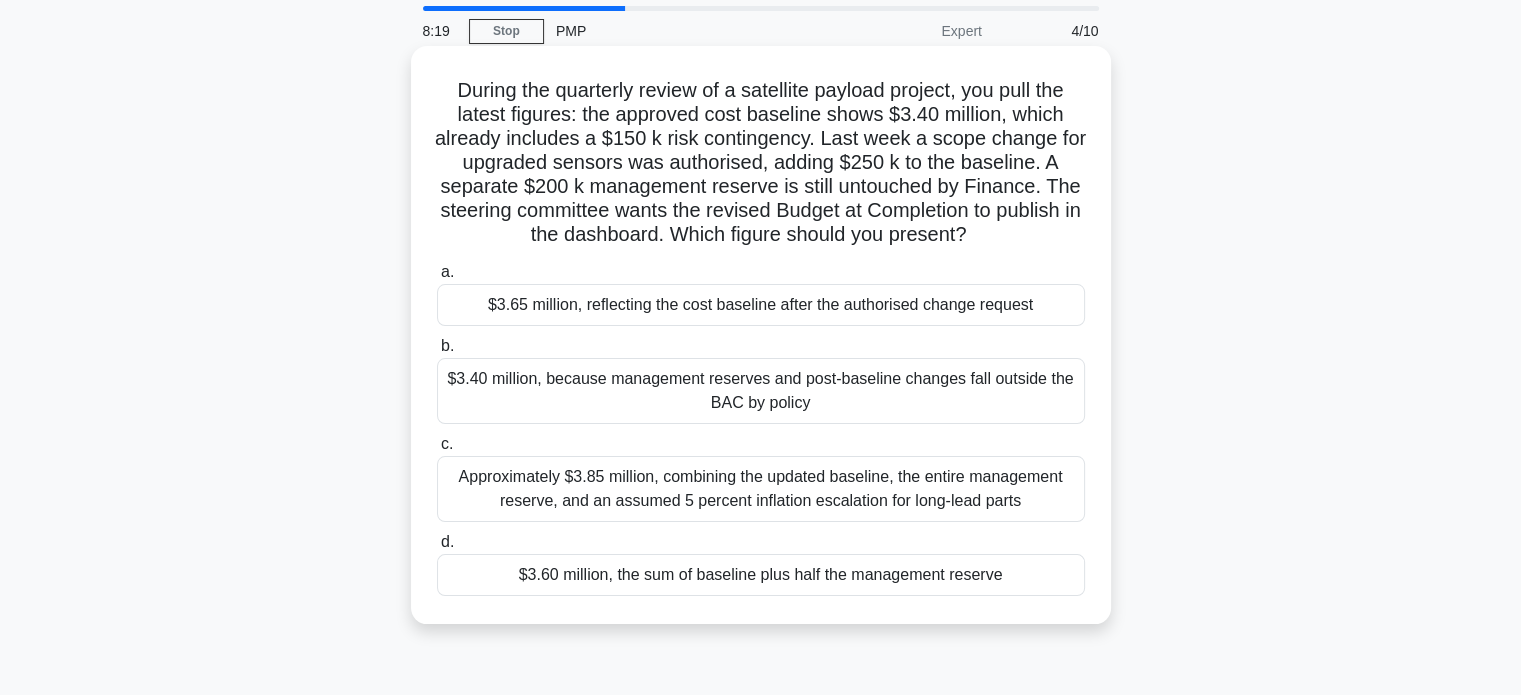 click on "$3.65 million, reflecting the cost baseline after the authorised change request" at bounding box center (761, 305) 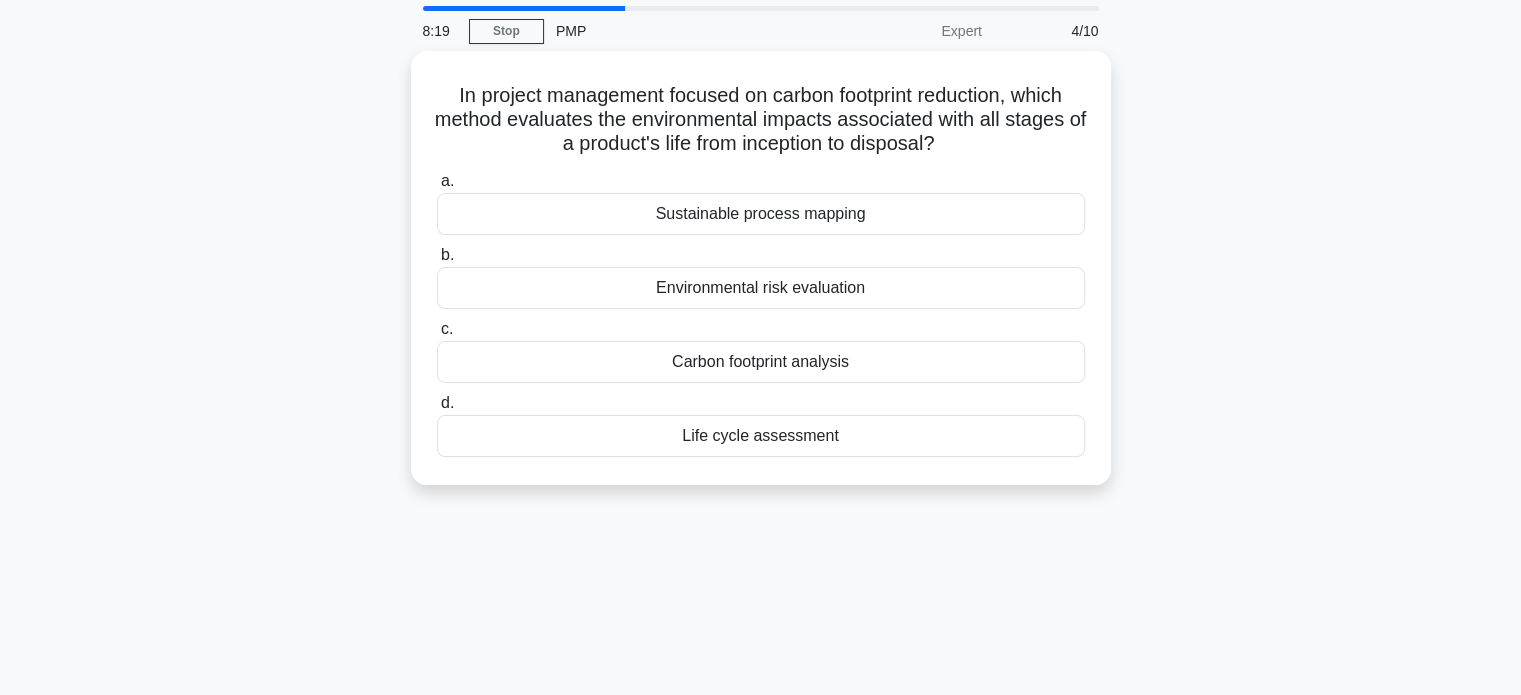 scroll, scrollTop: 0, scrollLeft: 0, axis: both 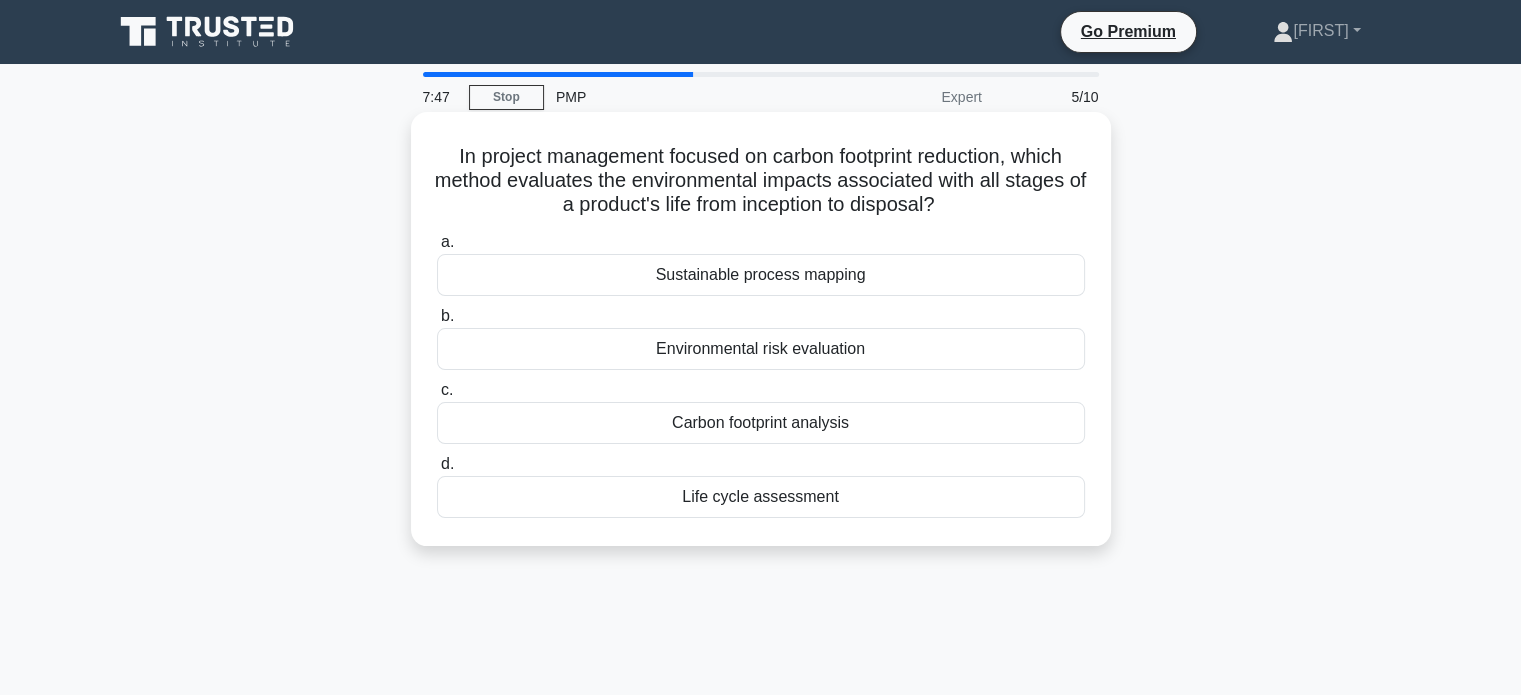 click on "Life cycle assessment" at bounding box center [761, 497] 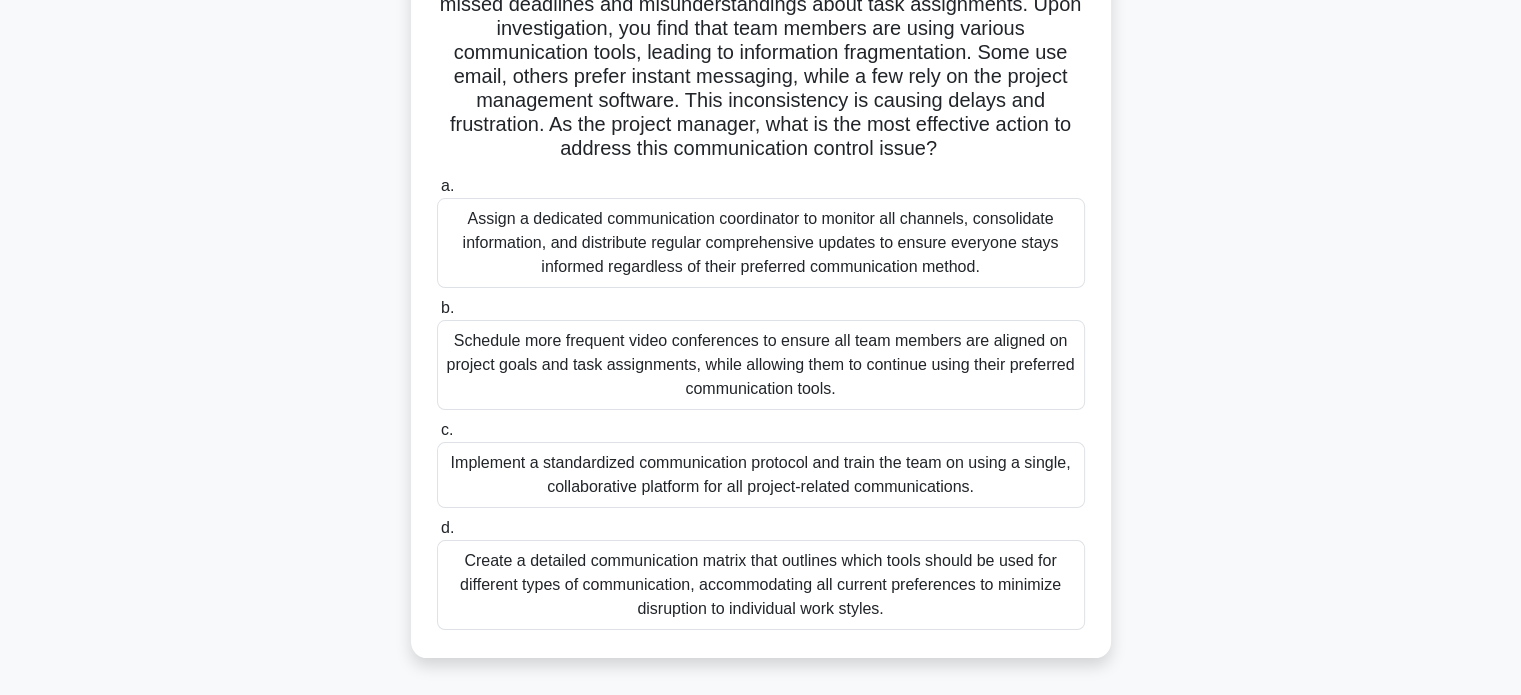scroll, scrollTop: 267, scrollLeft: 0, axis: vertical 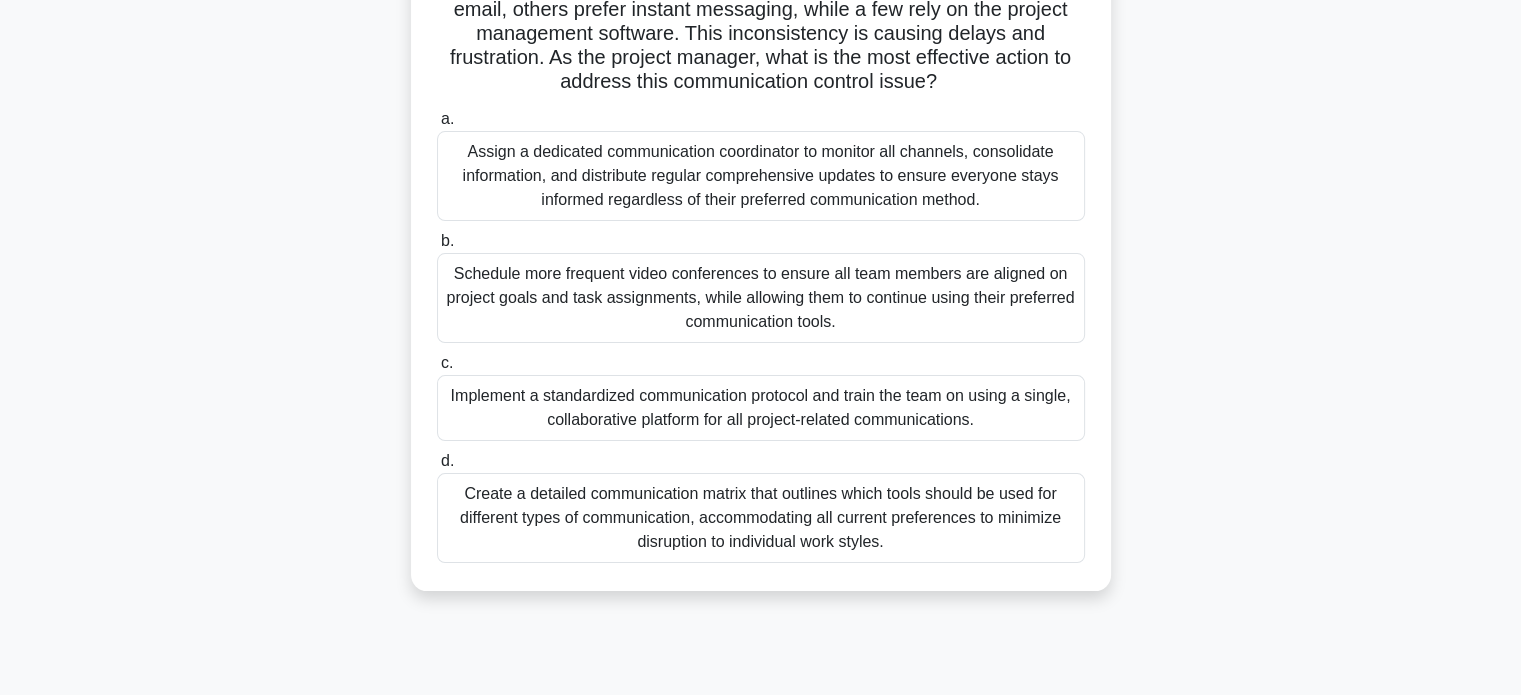 click on "Implement a standardized communication protocol and train the team on using a single, collaborative platform for all project-related communications." at bounding box center [761, 408] 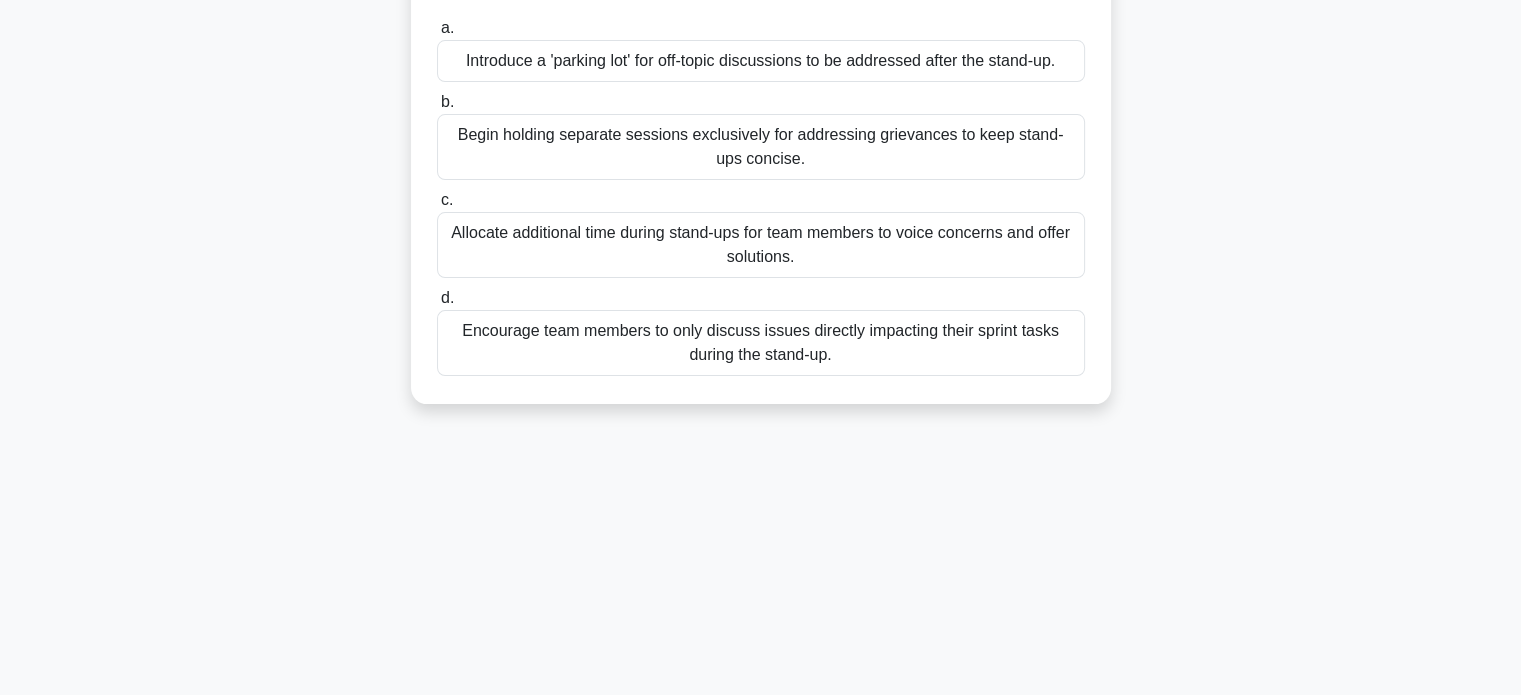 scroll, scrollTop: 0, scrollLeft: 0, axis: both 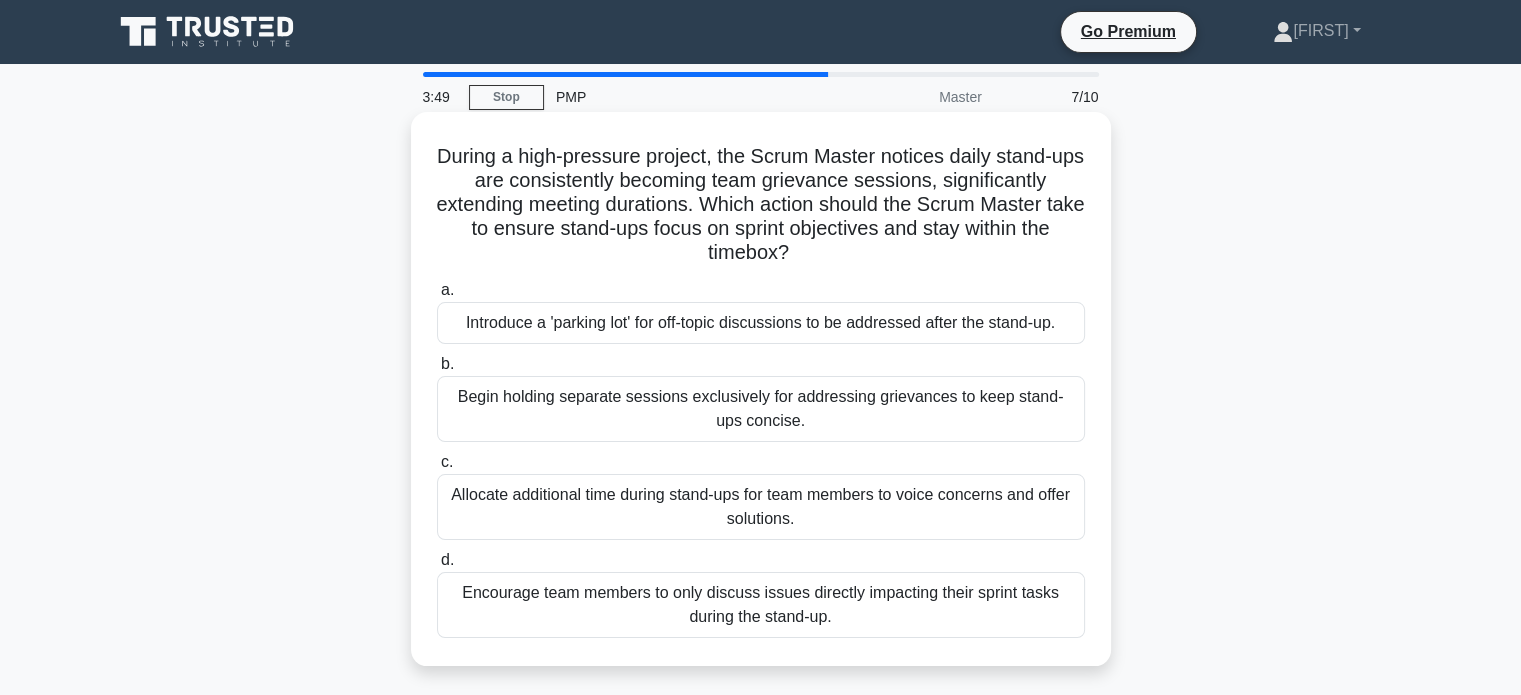 click on "Introduce a 'parking lot' for off-topic discussions to be addressed after the stand-up." at bounding box center (761, 323) 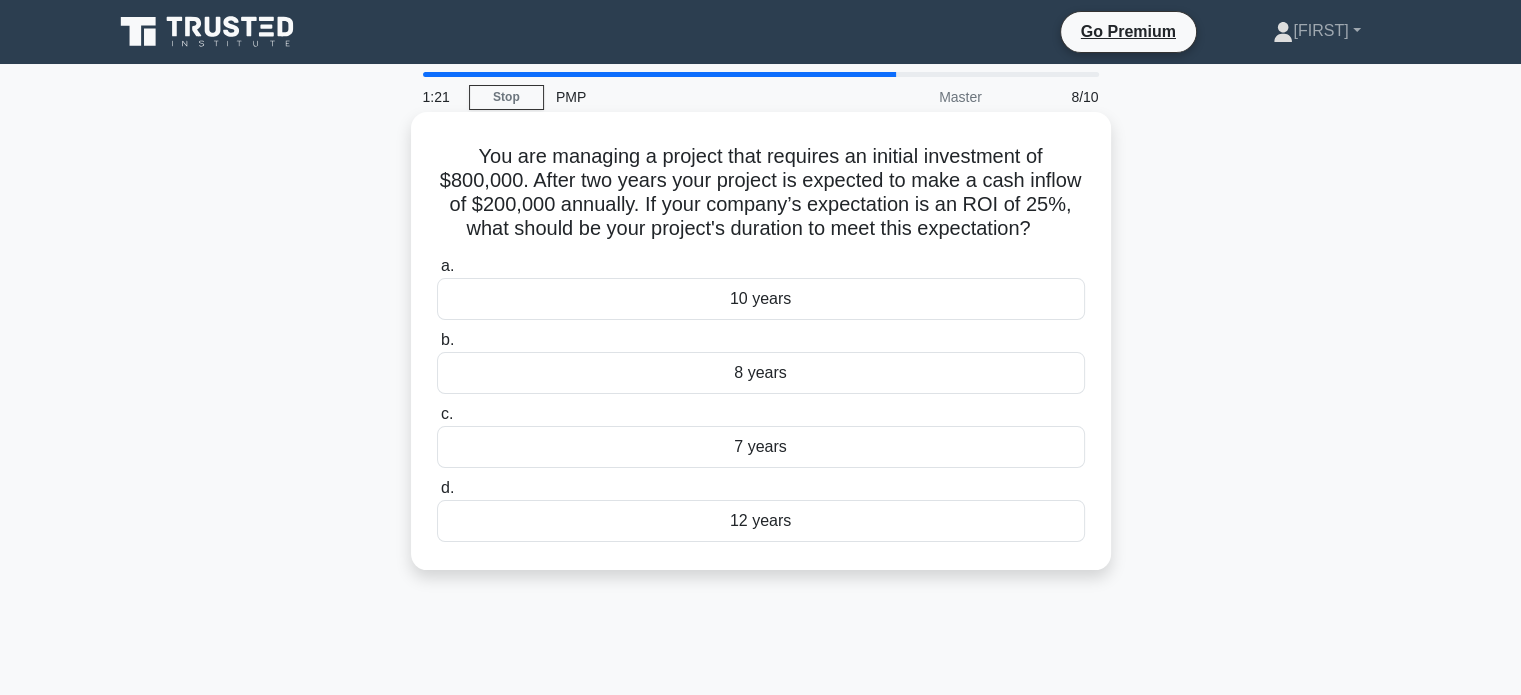 click on "8 years" at bounding box center [761, 373] 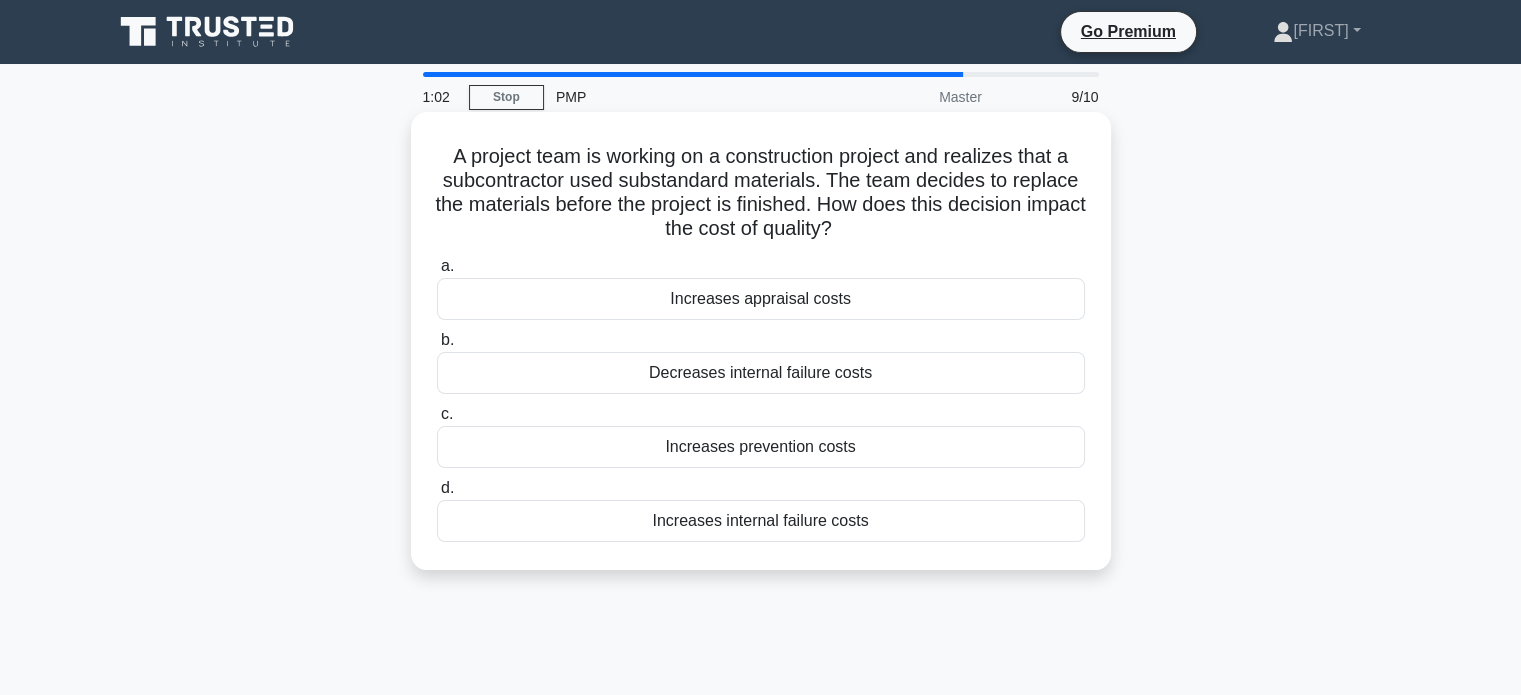 click on "Increases internal failure costs" at bounding box center (761, 521) 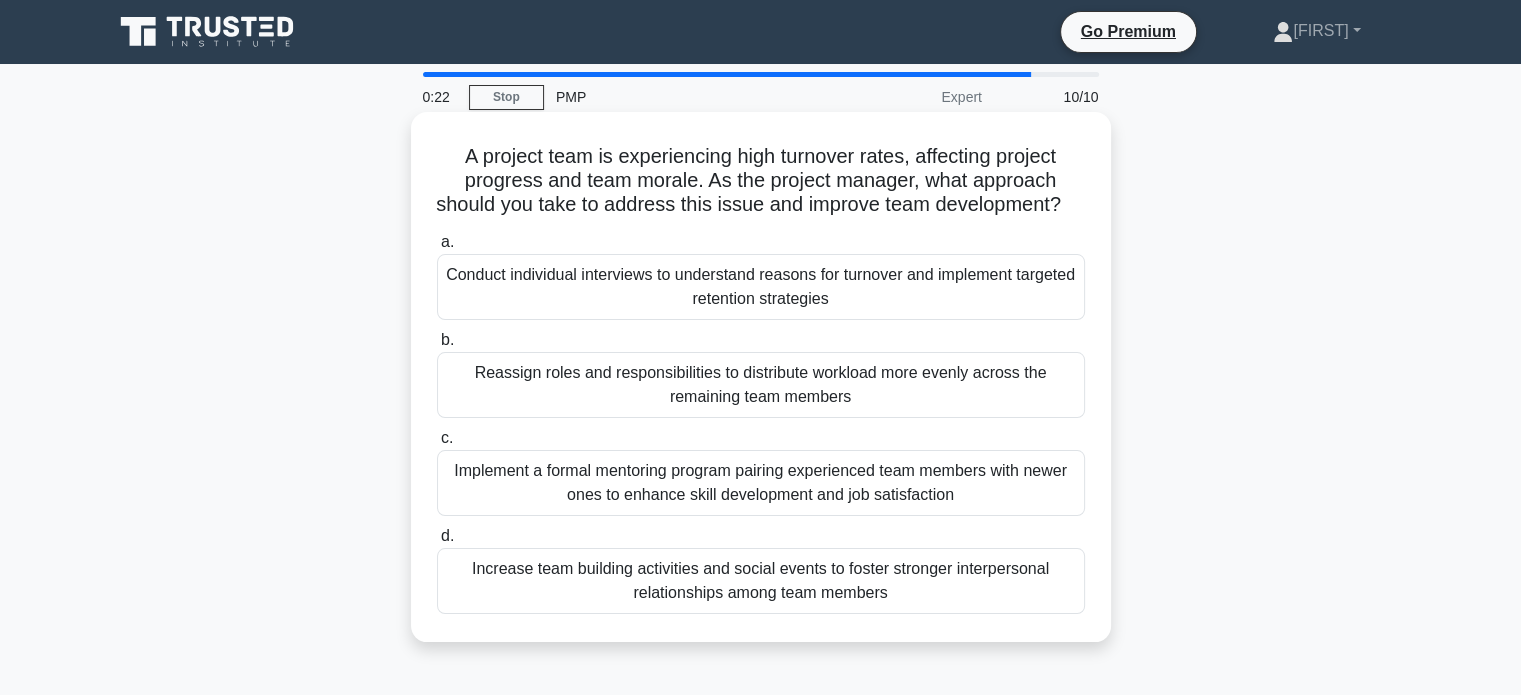 click on "Conduct individual interviews to understand reasons for turnover and implement targeted retention strategies" at bounding box center (761, 287) 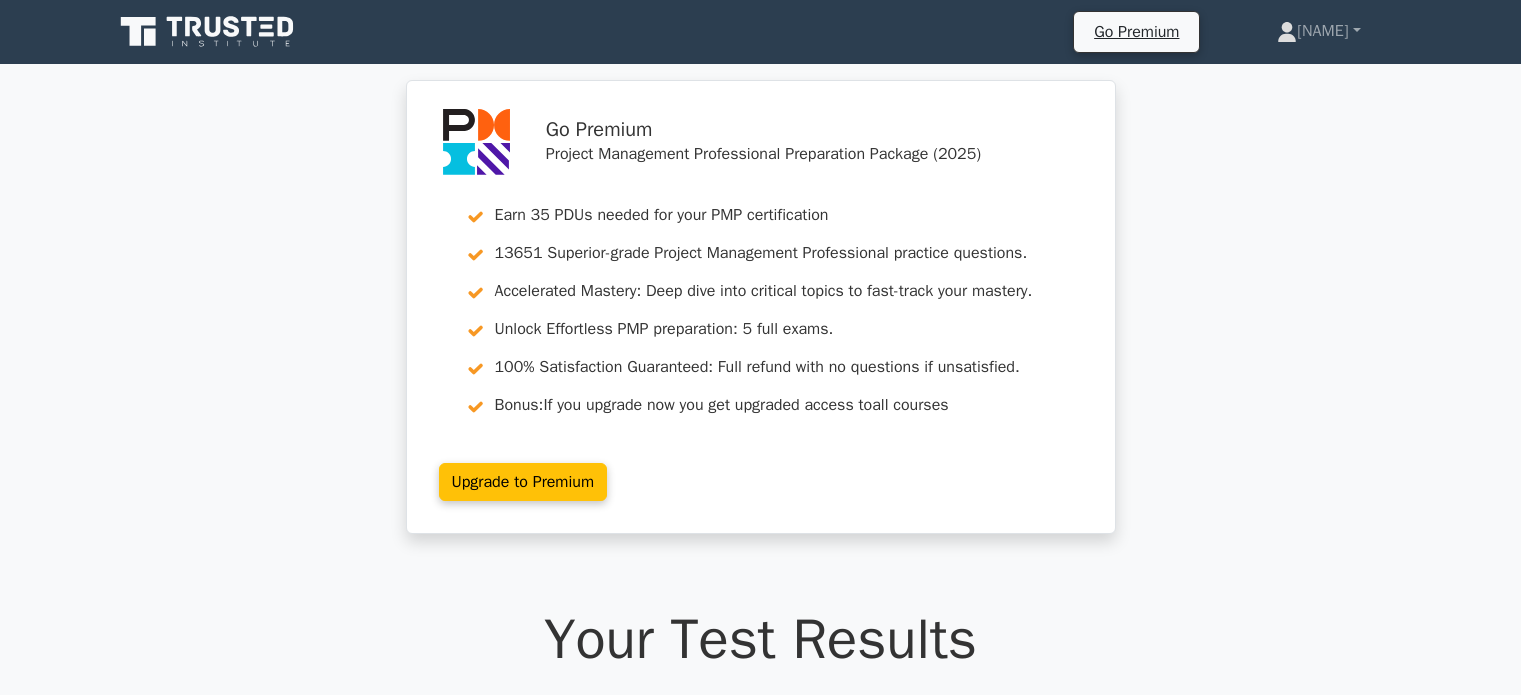 scroll, scrollTop: 0, scrollLeft: 0, axis: both 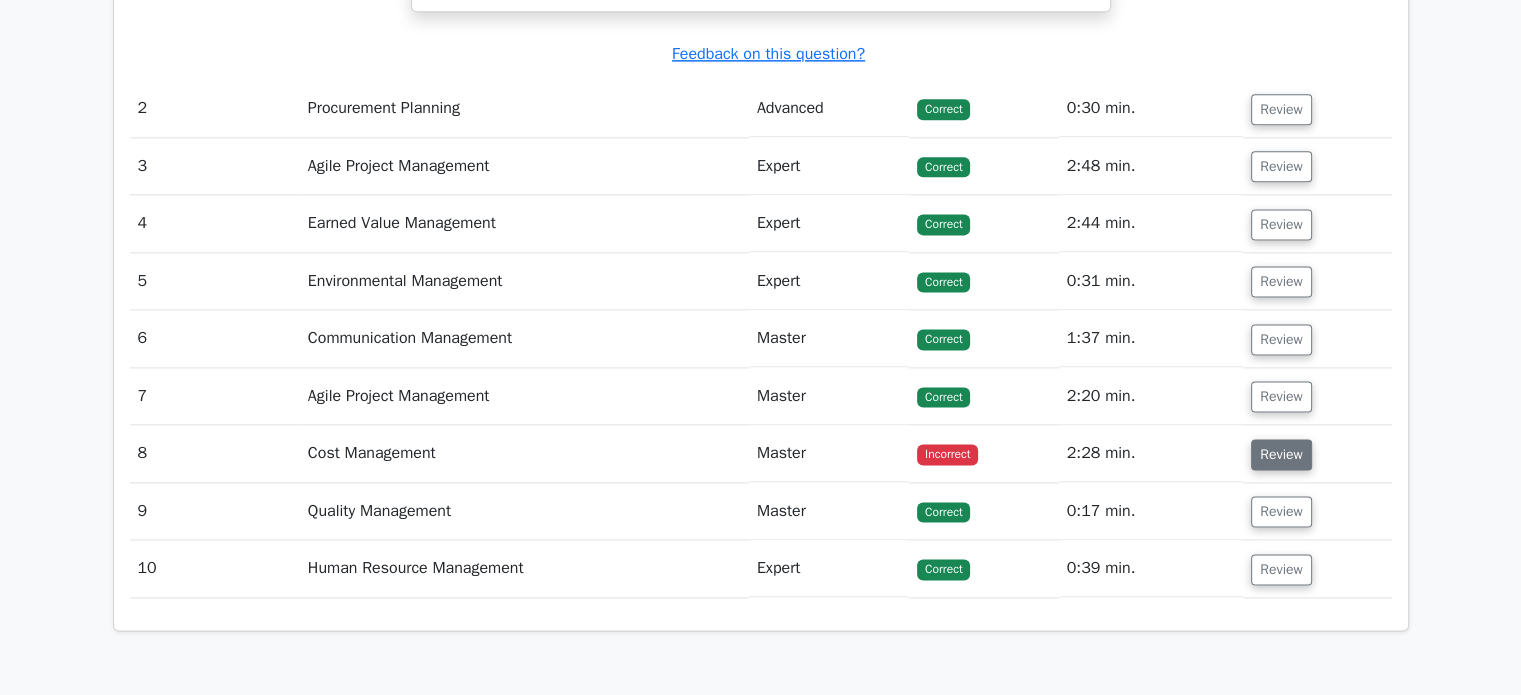 click on "Review" at bounding box center [1281, 454] 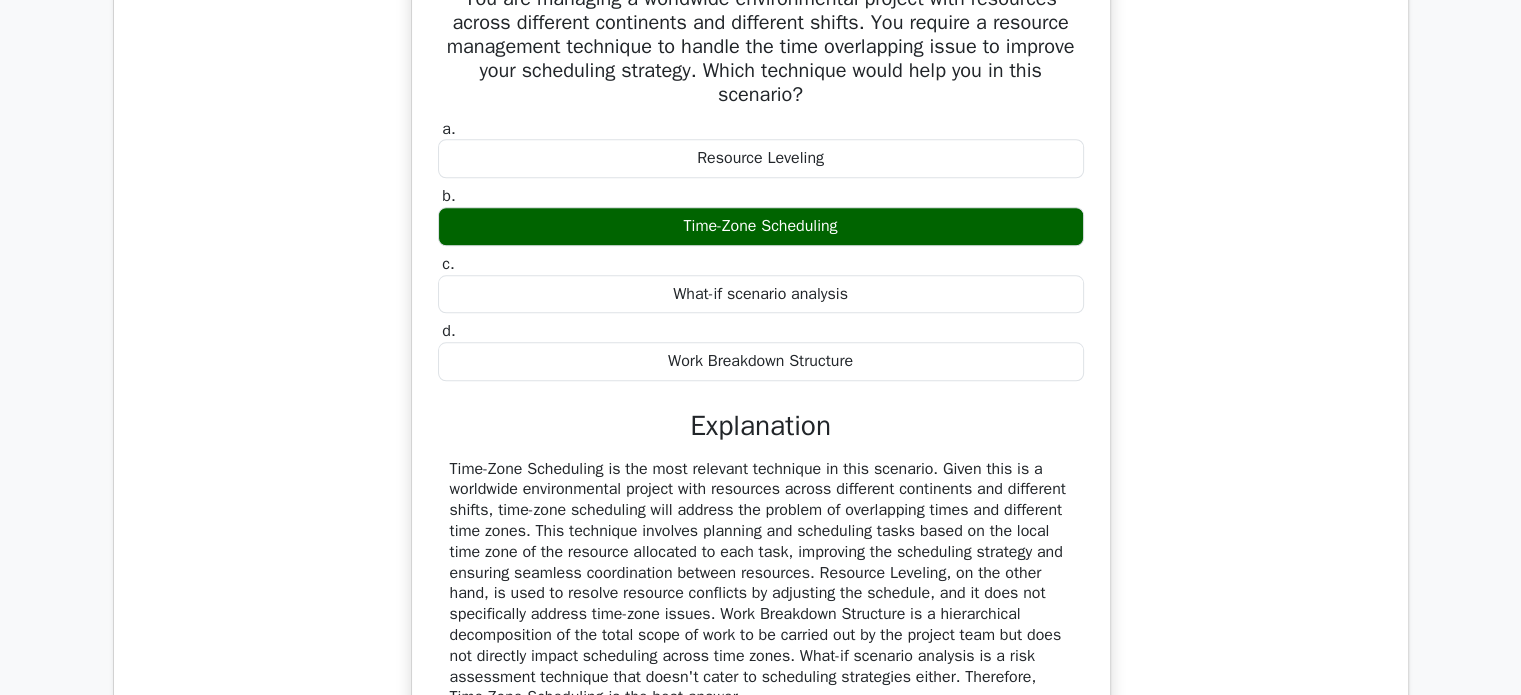 scroll, scrollTop: 1666, scrollLeft: 0, axis: vertical 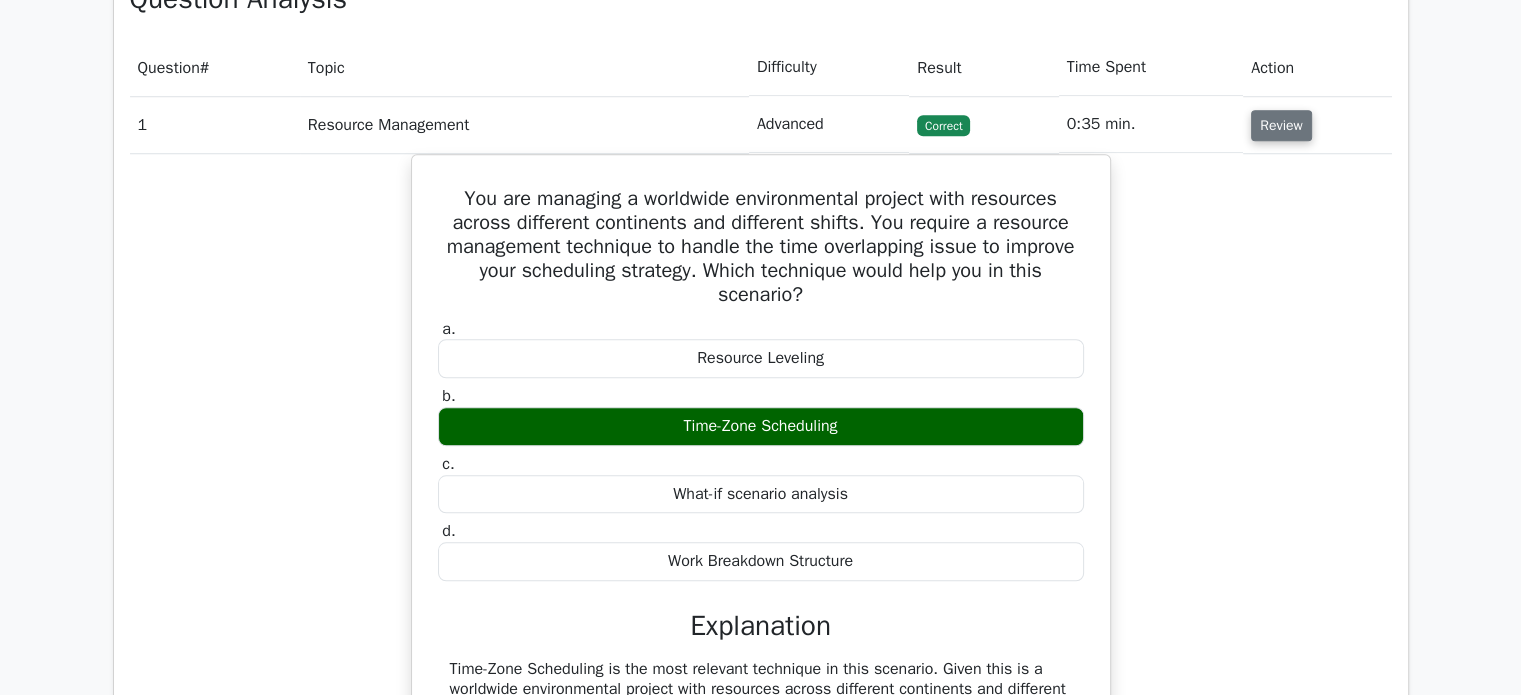 click on "Review" at bounding box center [1281, 125] 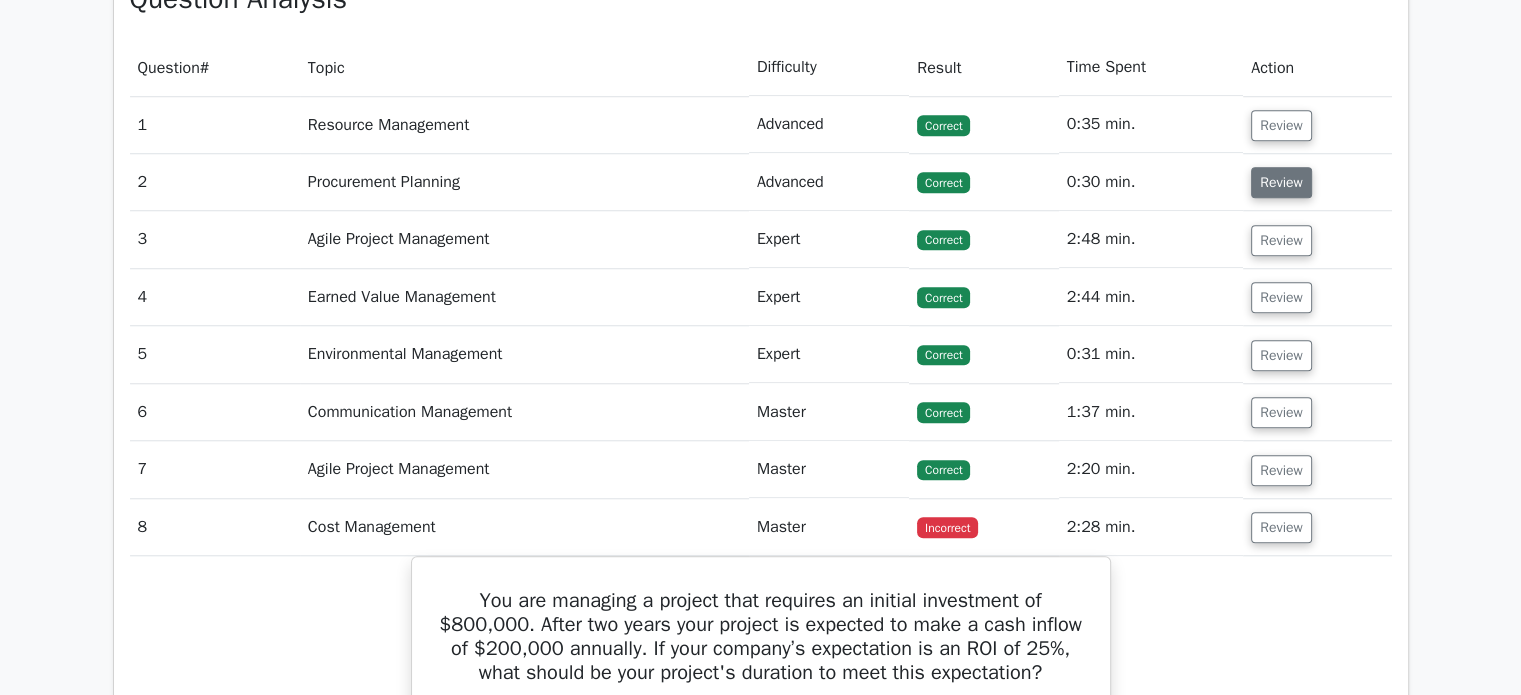 click on "Review" at bounding box center (1281, 182) 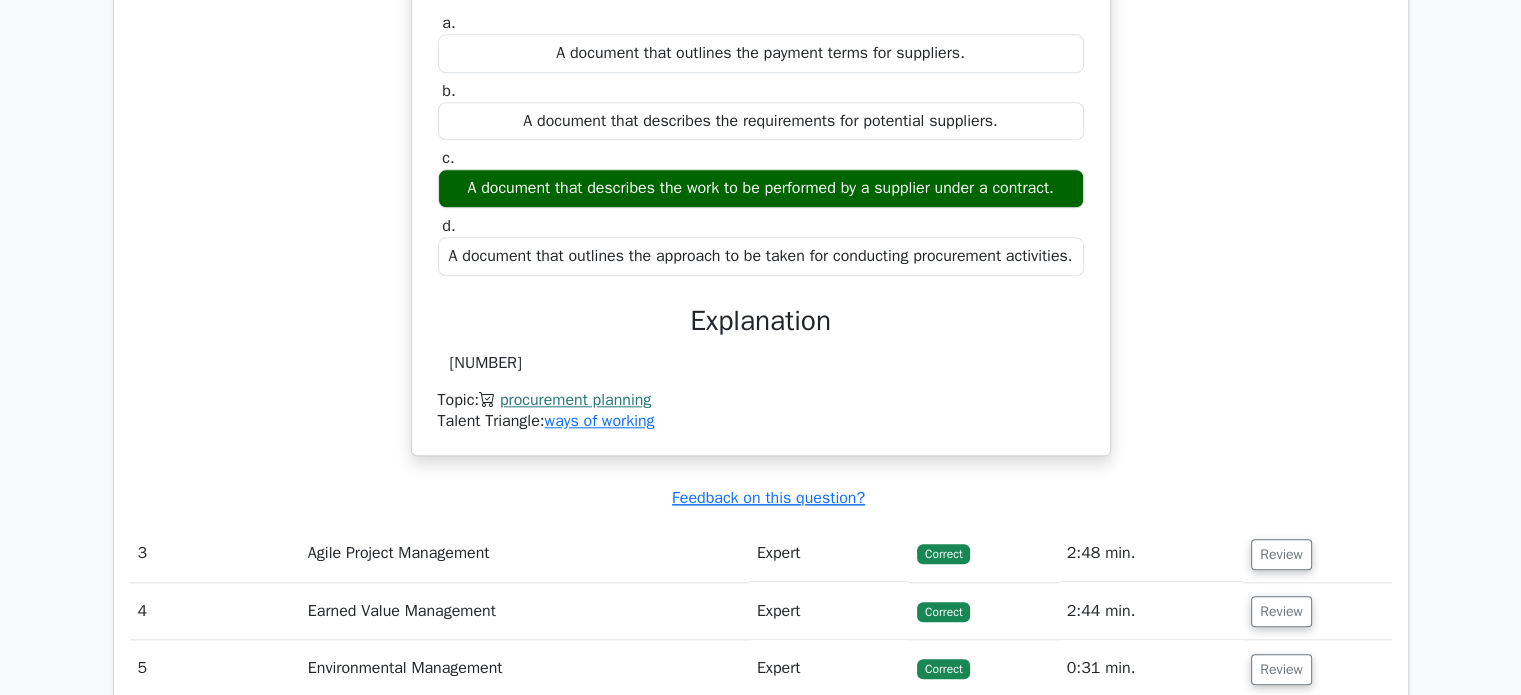 scroll, scrollTop: 1666, scrollLeft: 0, axis: vertical 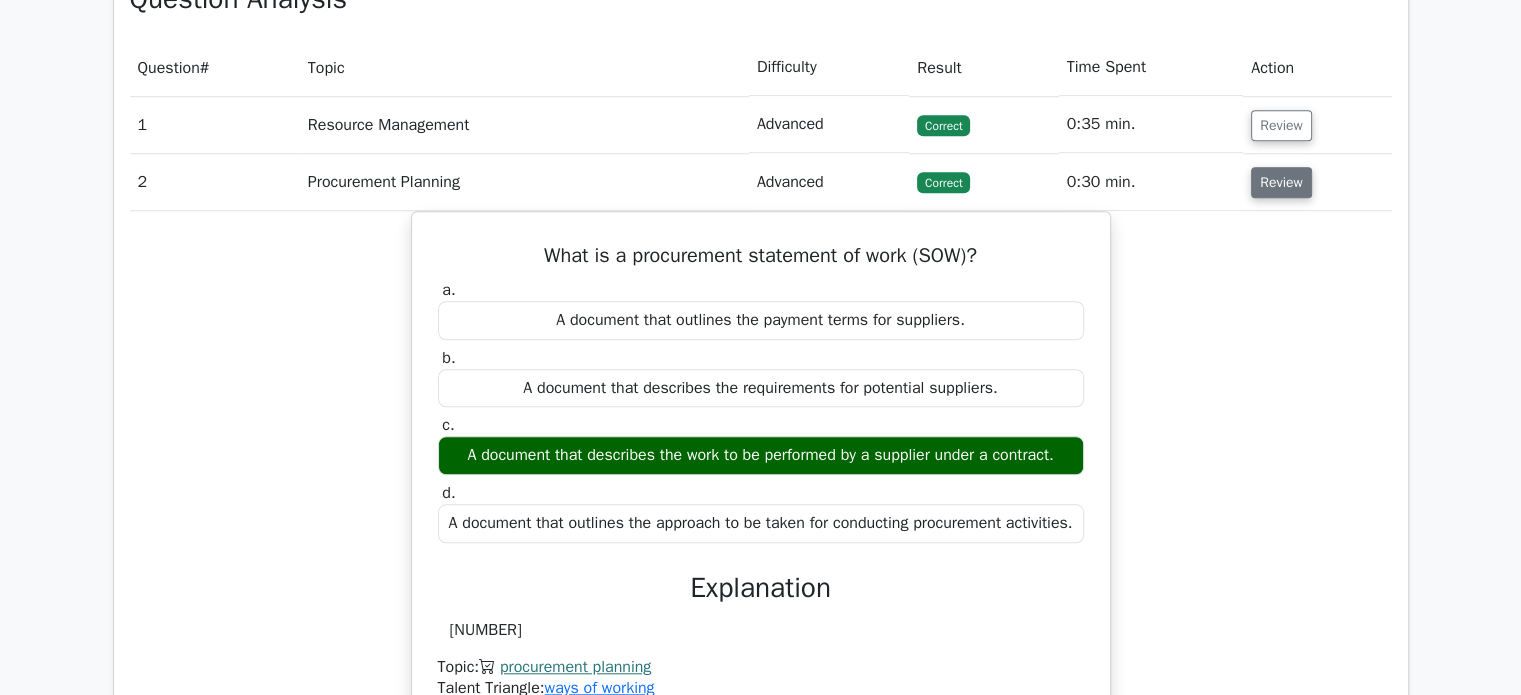 click on "Review" at bounding box center (1281, 182) 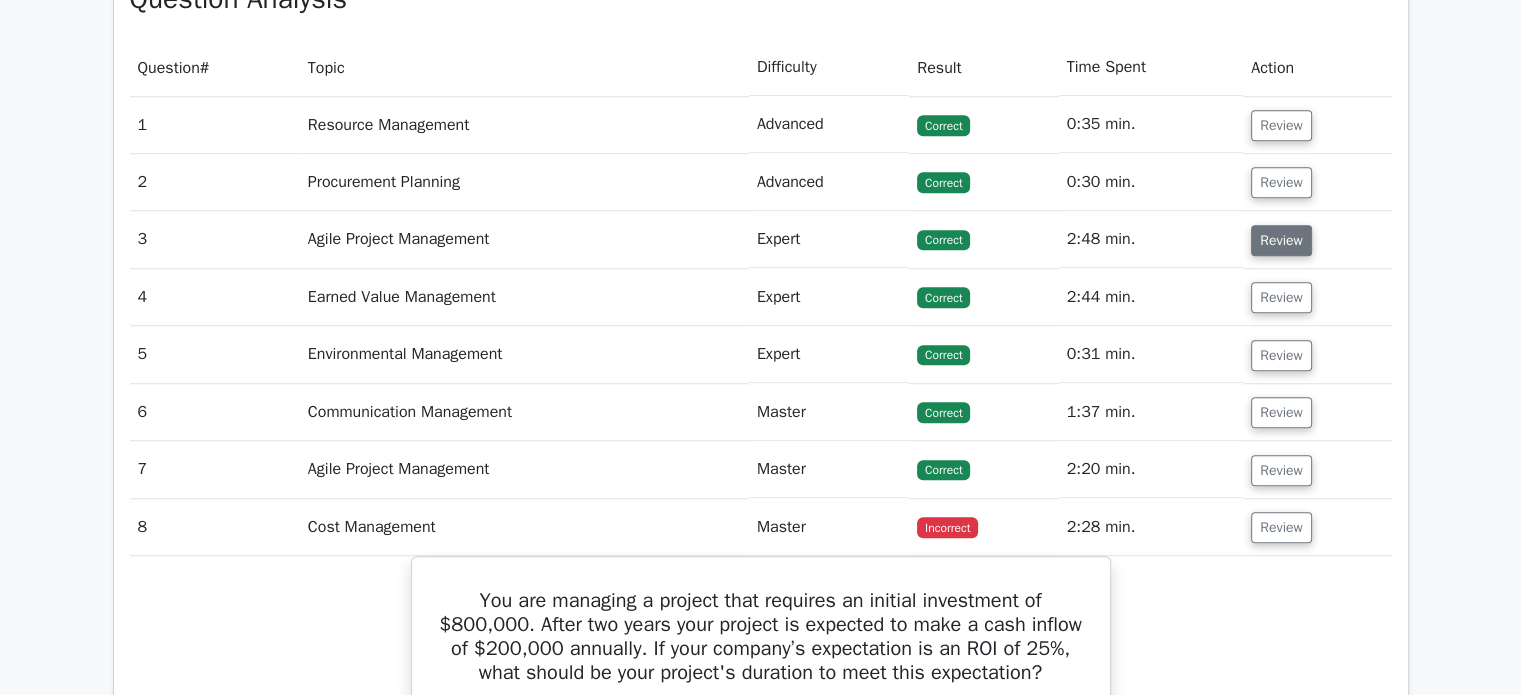 click on "Review" at bounding box center [1281, 240] 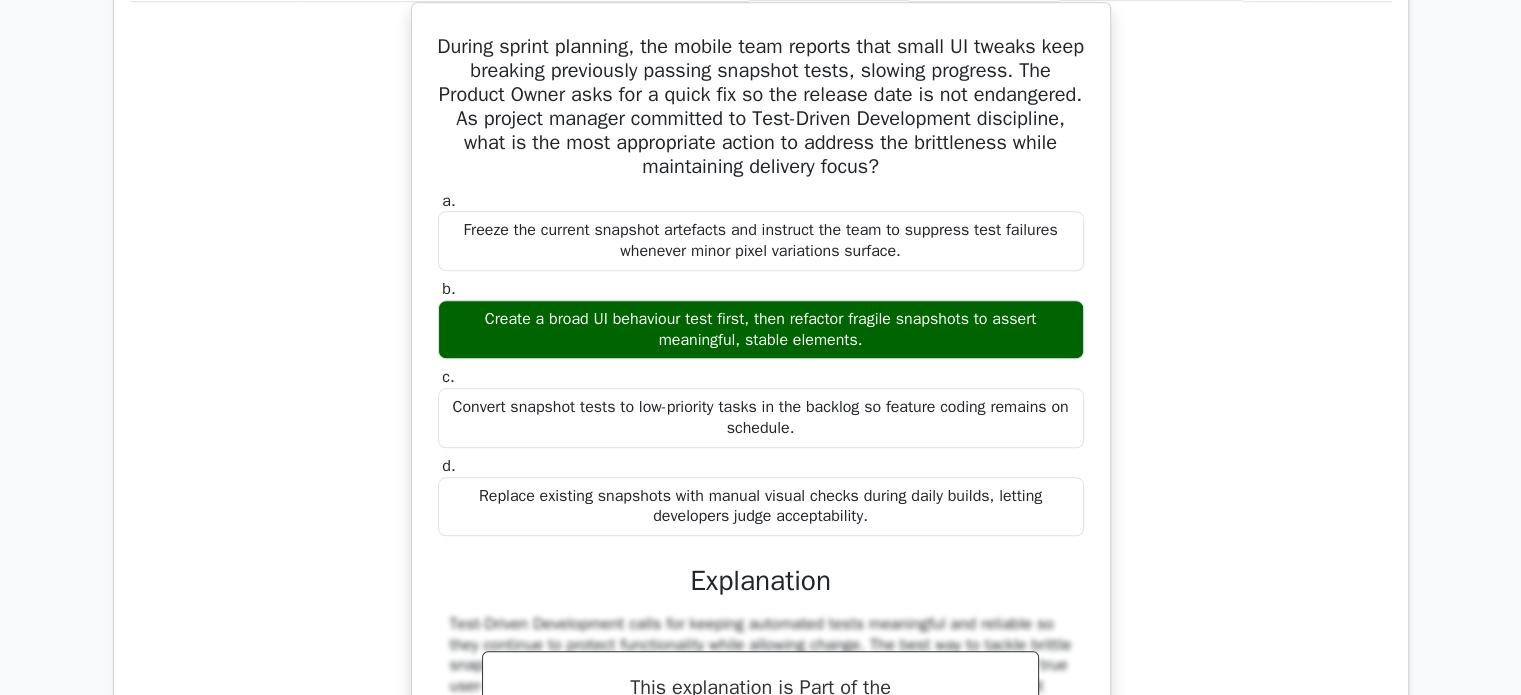 scroll, scrollTop: 1666, scrollLeft: 0, axis: vertical 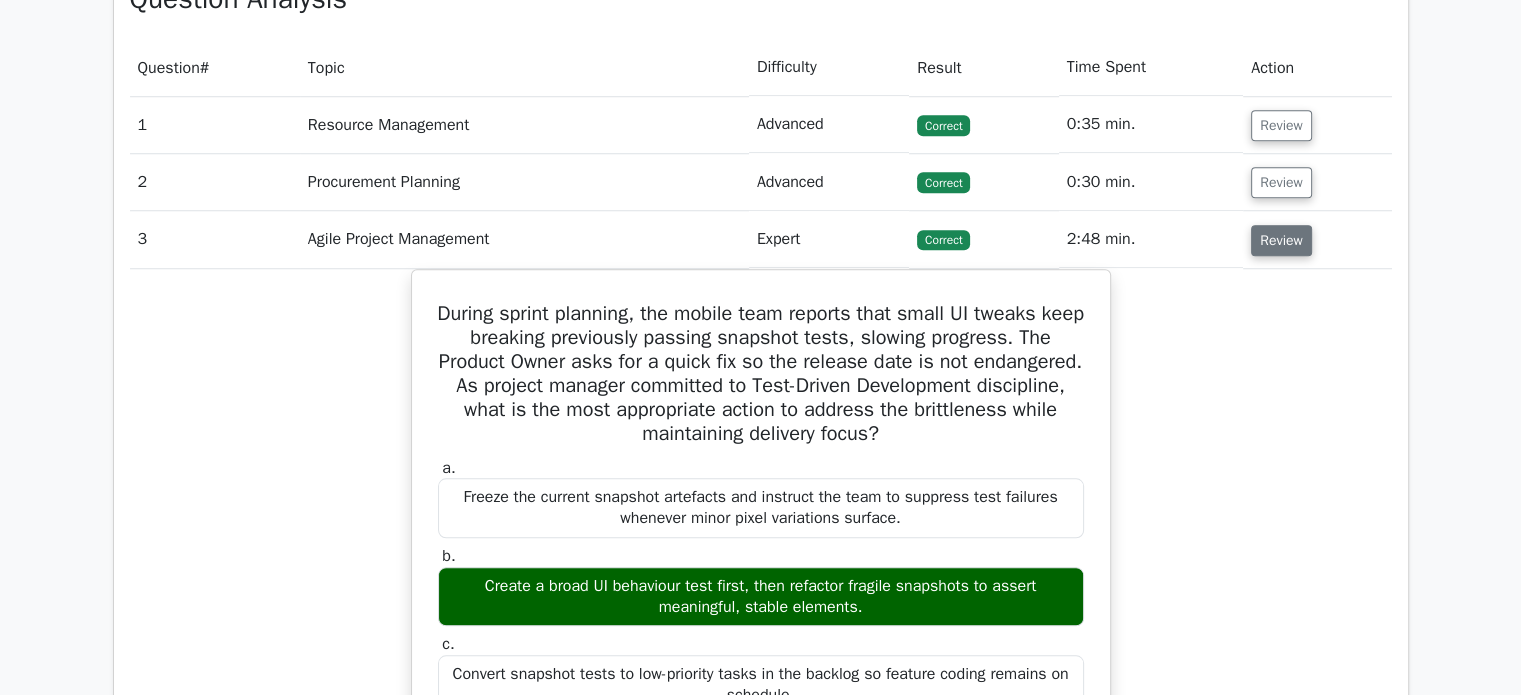 click on "Review" at bounding box center [1281, 240] 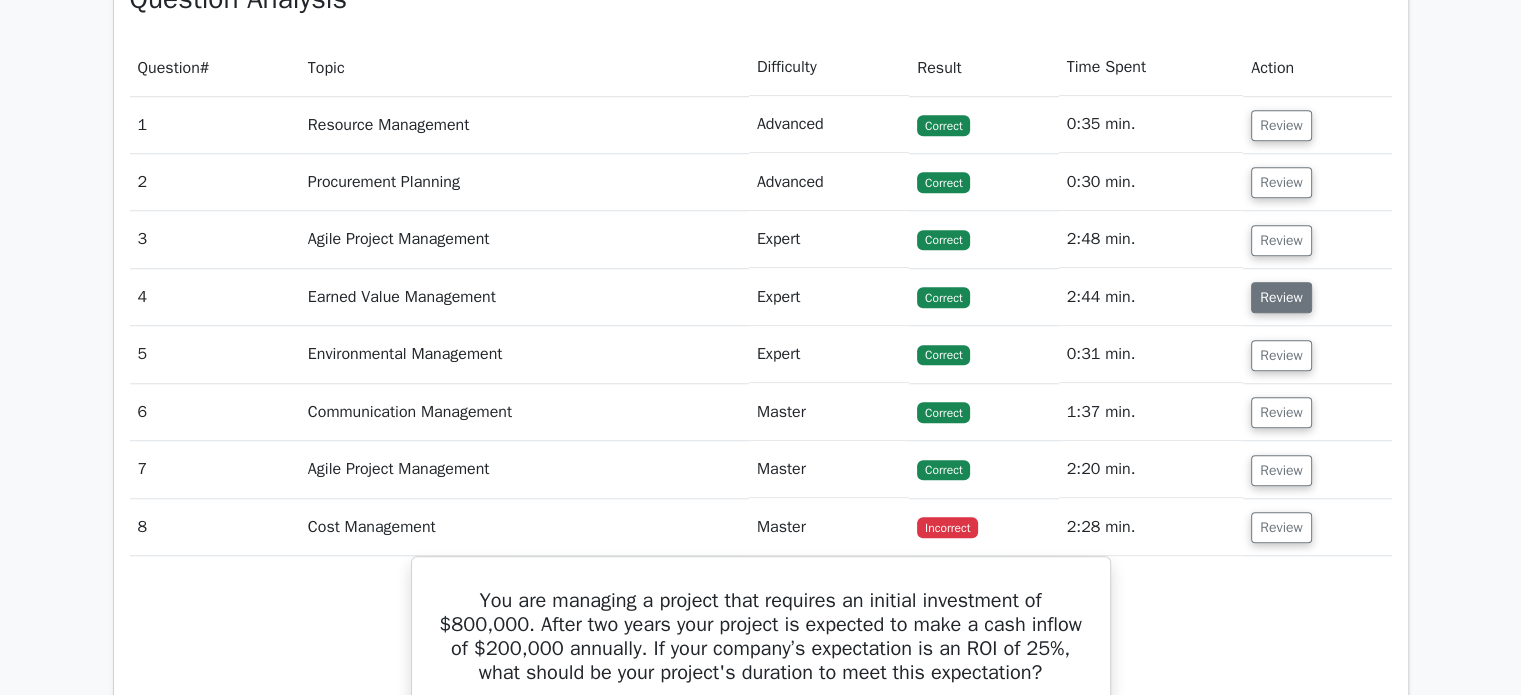 click on "Review" at bounding box center [1281, 297] 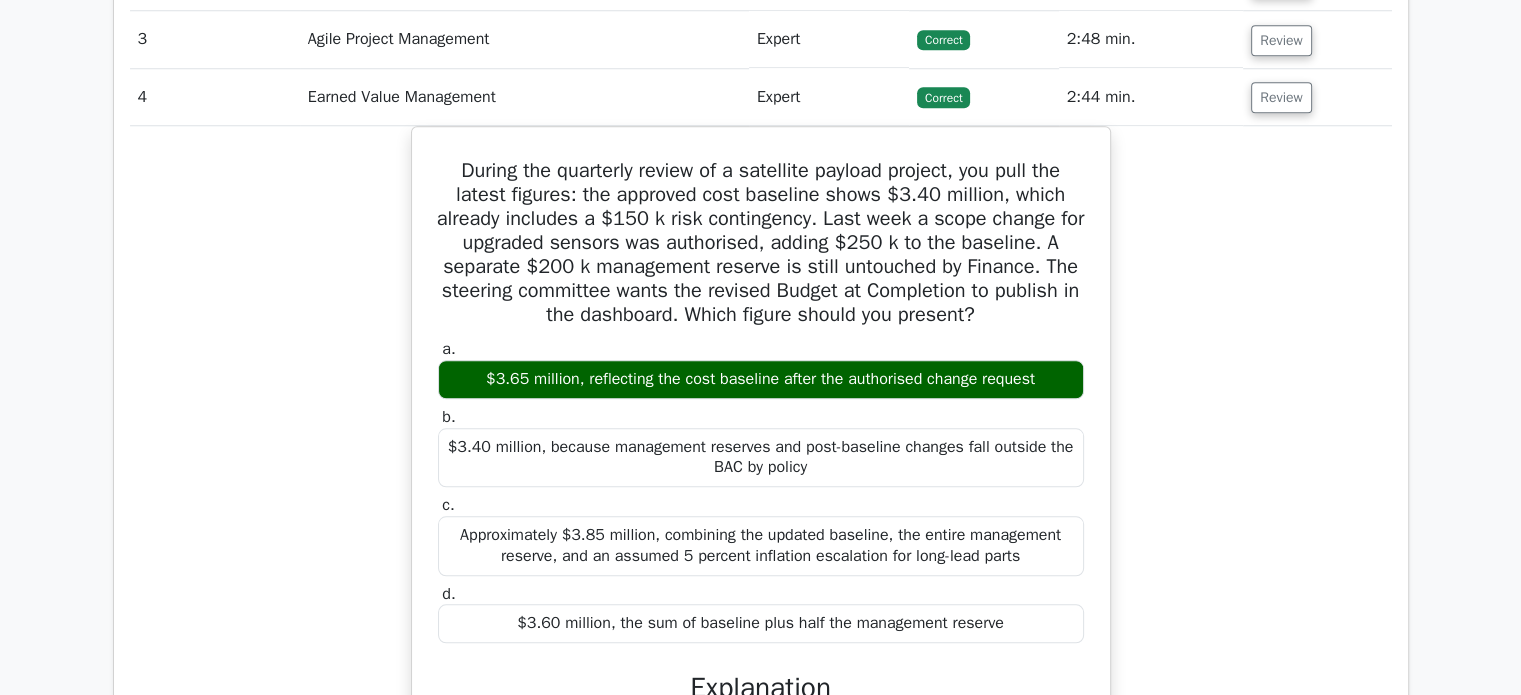 scroll, scrollTop: 1800, scrollLeft: 0, axis: vertical 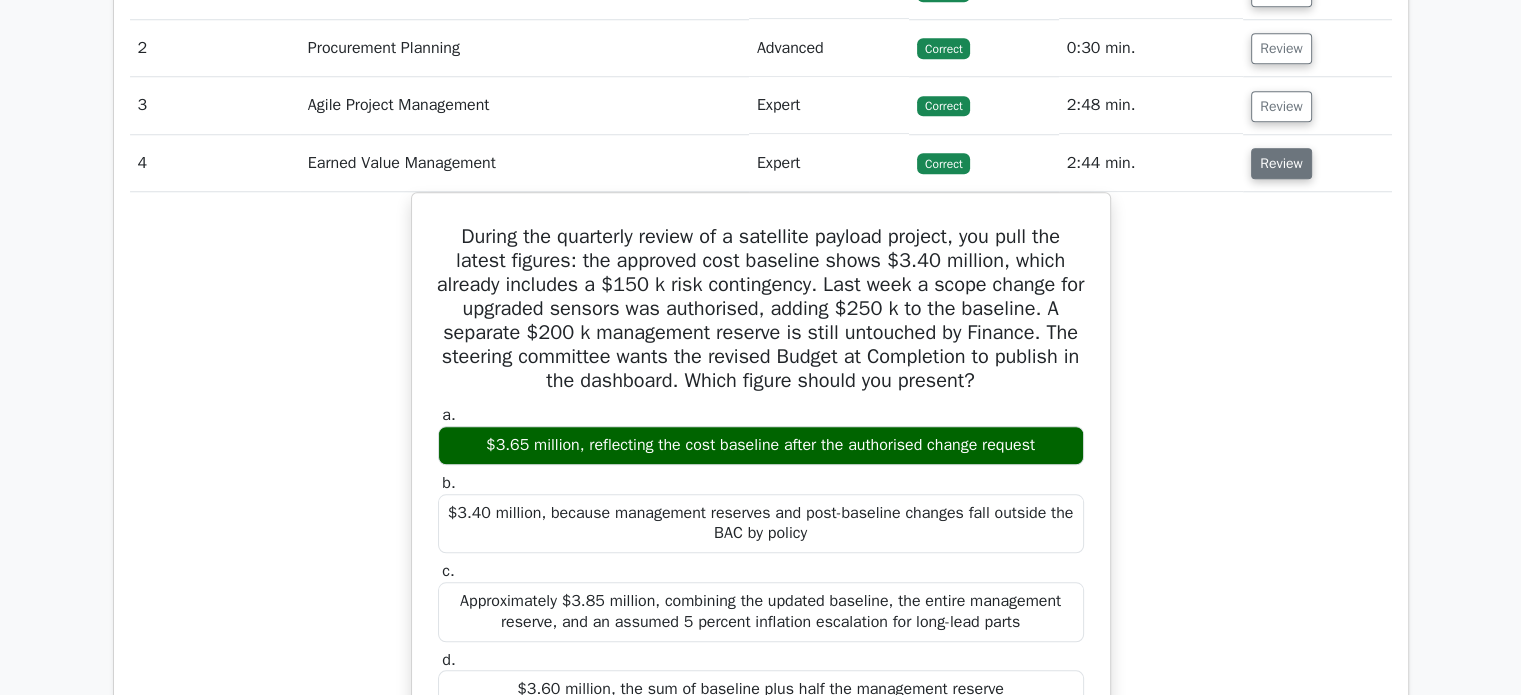 click on "Review" at bounding box center (1281, 163) 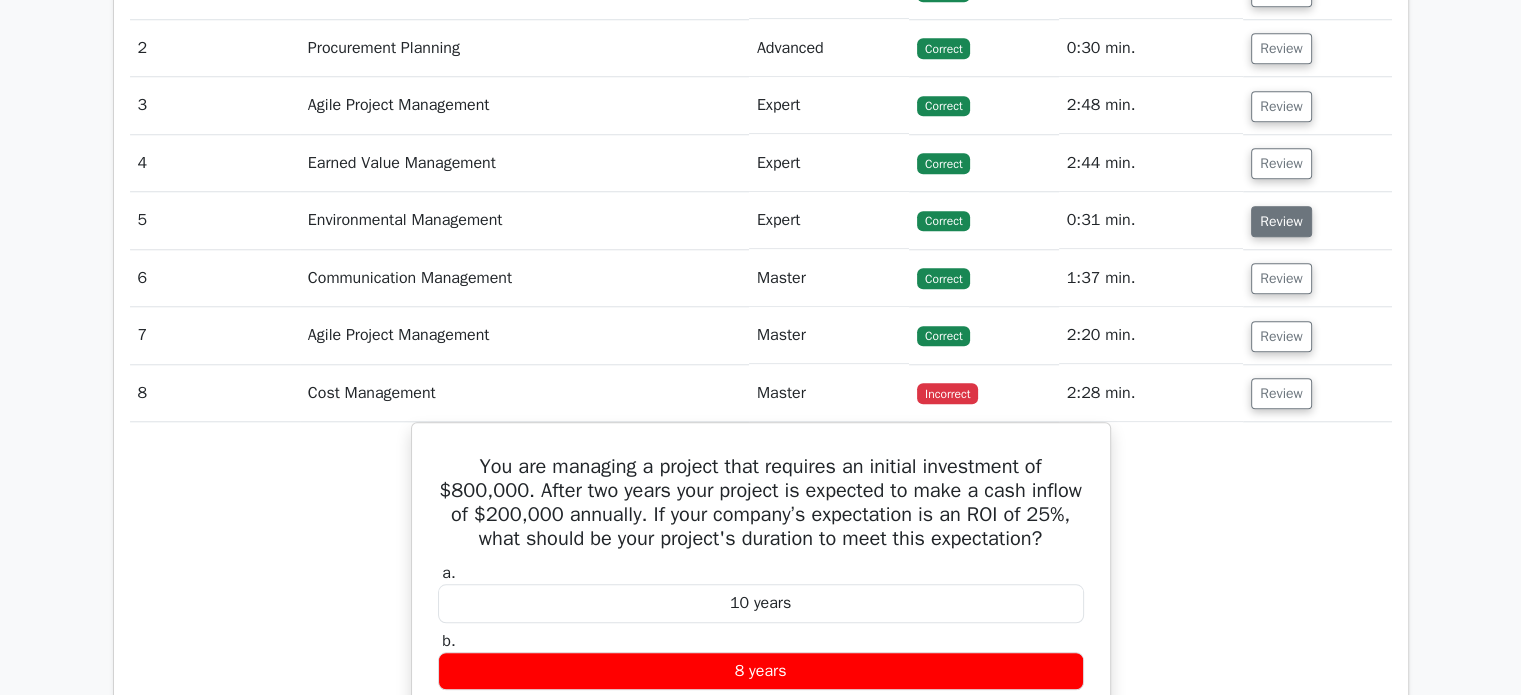 click on "Review" at bounding box center (1281, 221) 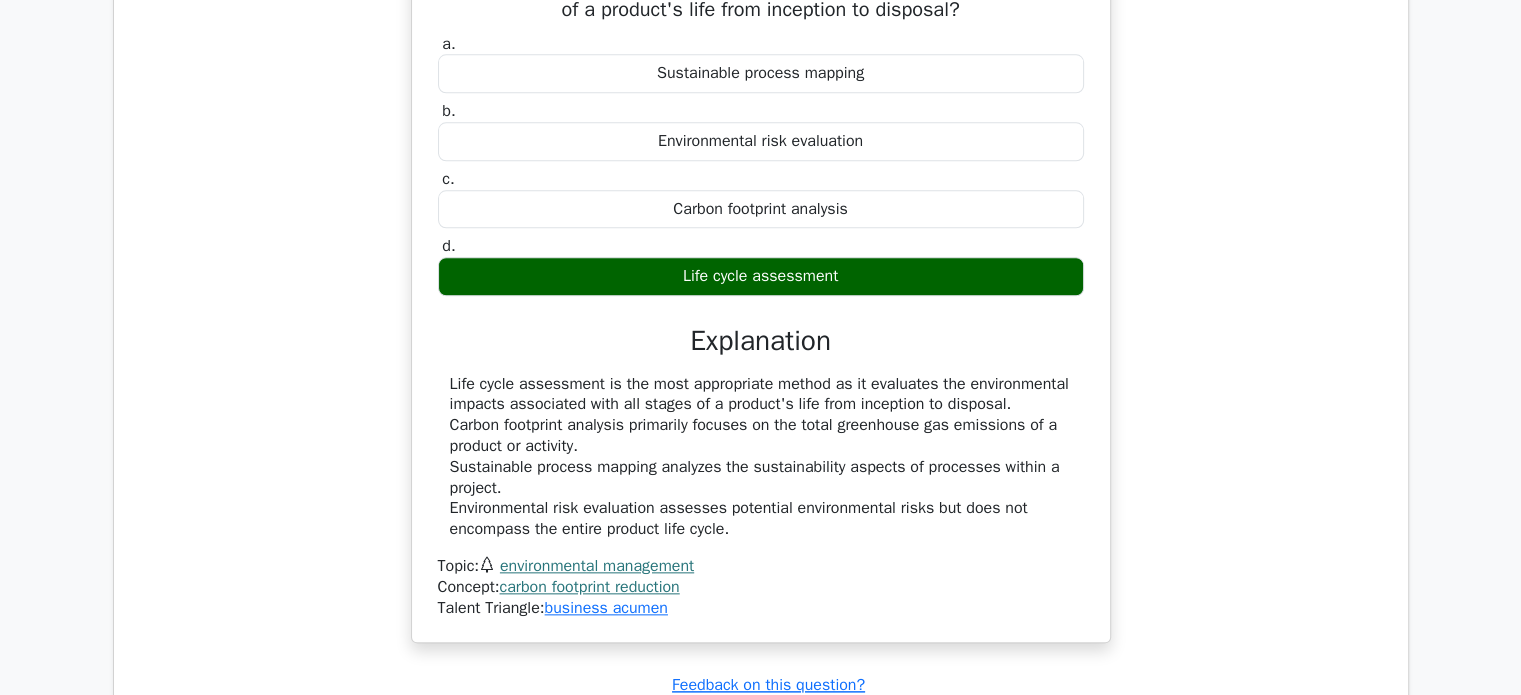 scroll, scrollTop: 1933, scrollLeft: 0, axis: vertical 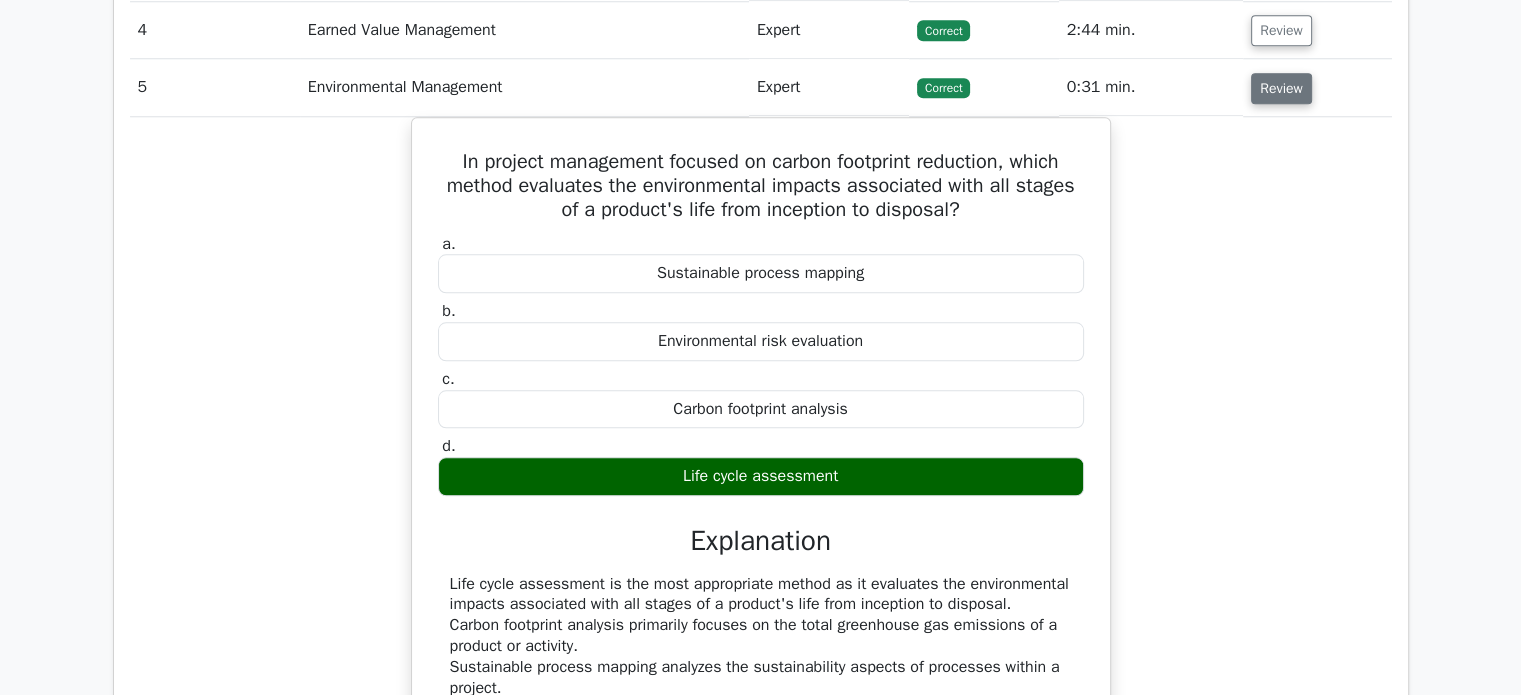 click on "Review" at bounding box center [1281, 88] 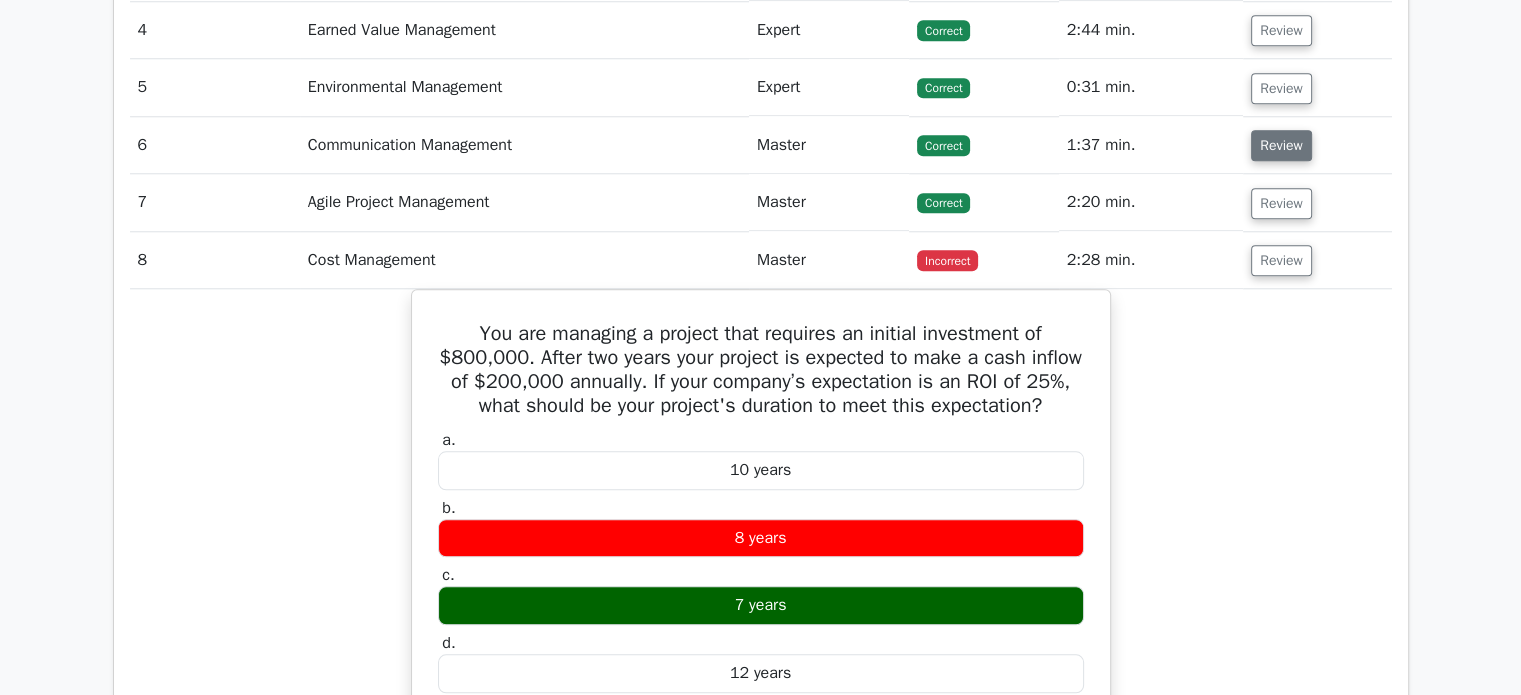 click on "Review" at bounding box center [1281, 145] 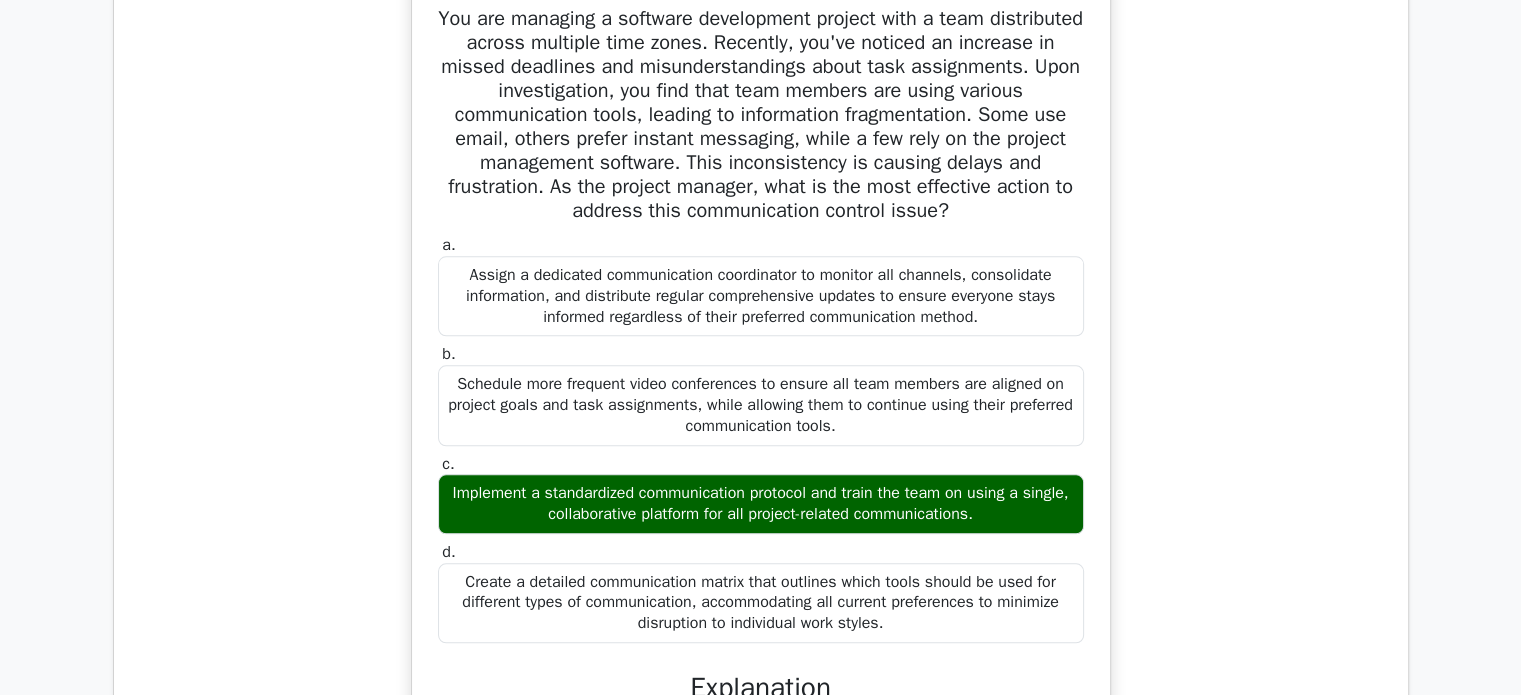 scroll, scrollTop: 1866, scrollLeft: 0, axis: vertical 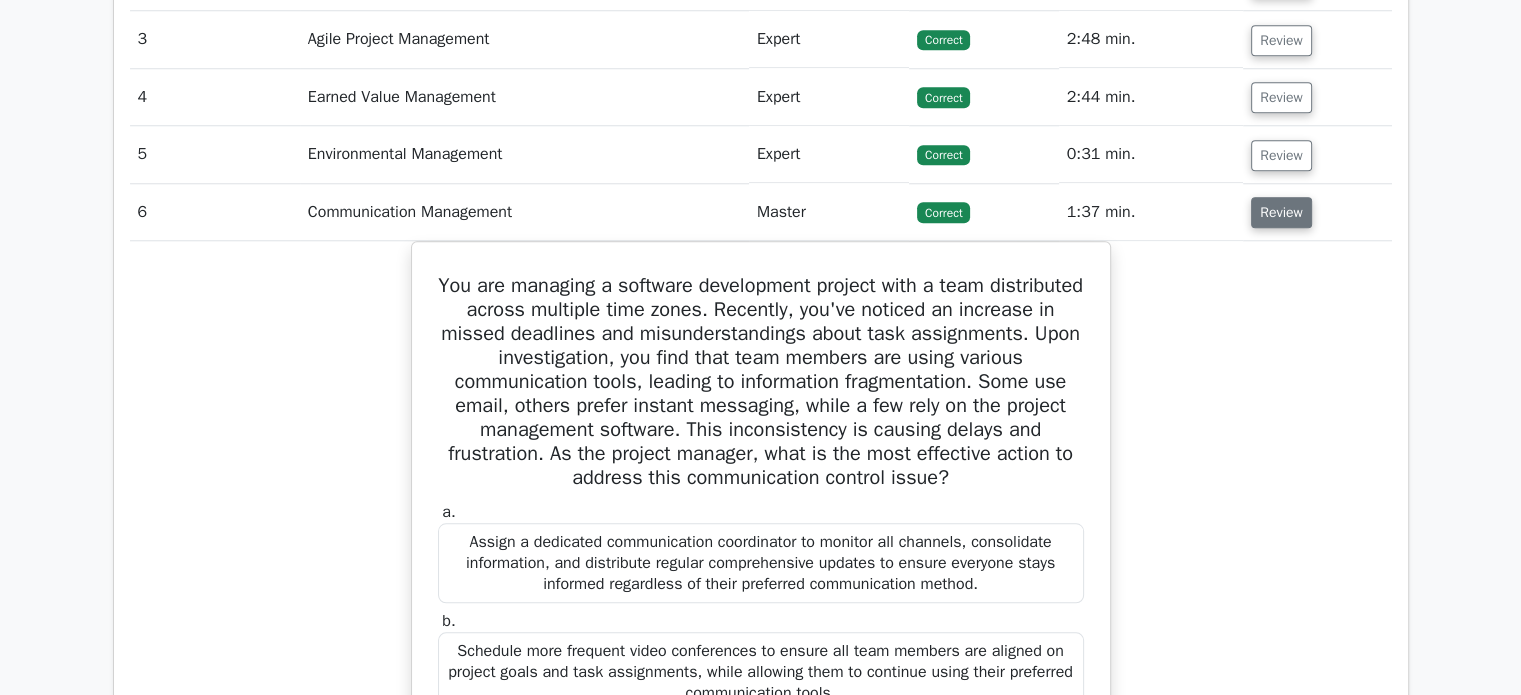 click on "Review" at bounding box center [1281, 212] 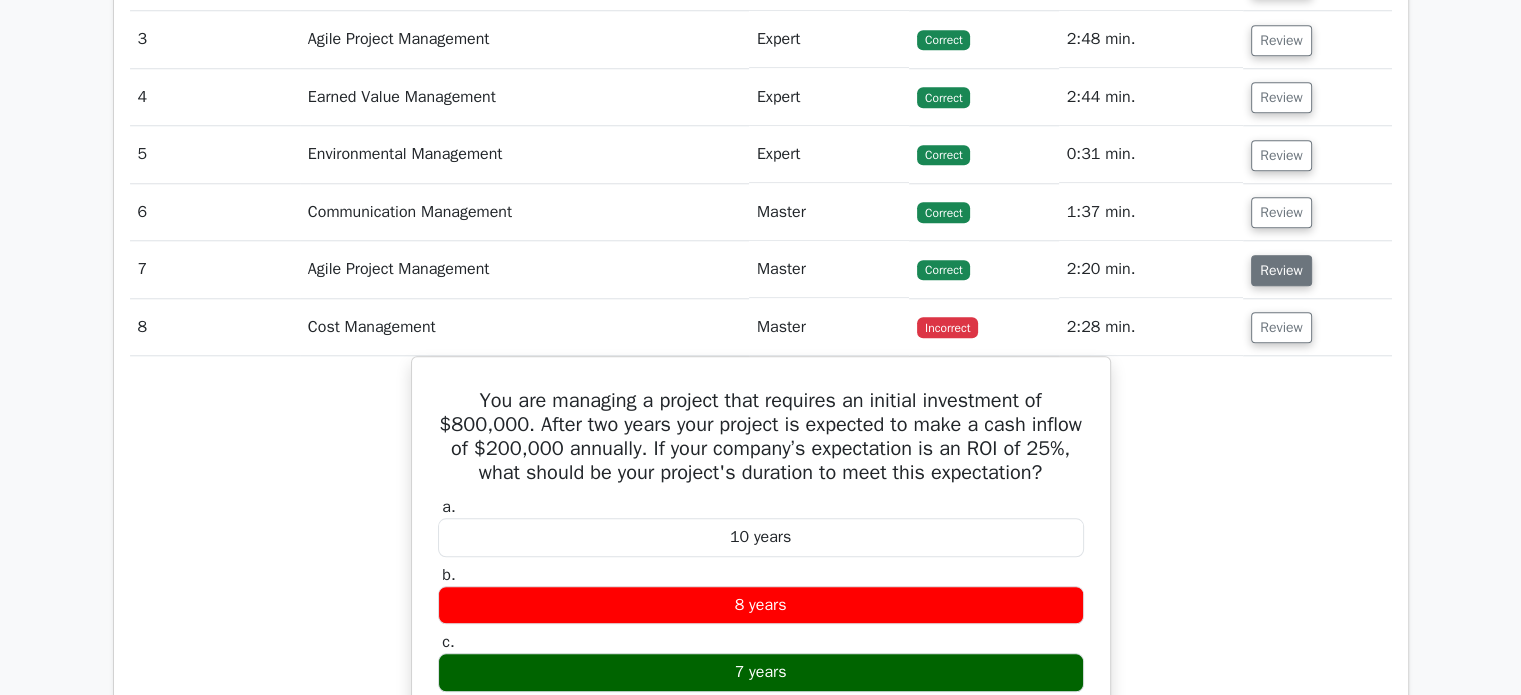 click on "Review" at bounding box center (1281, 270) 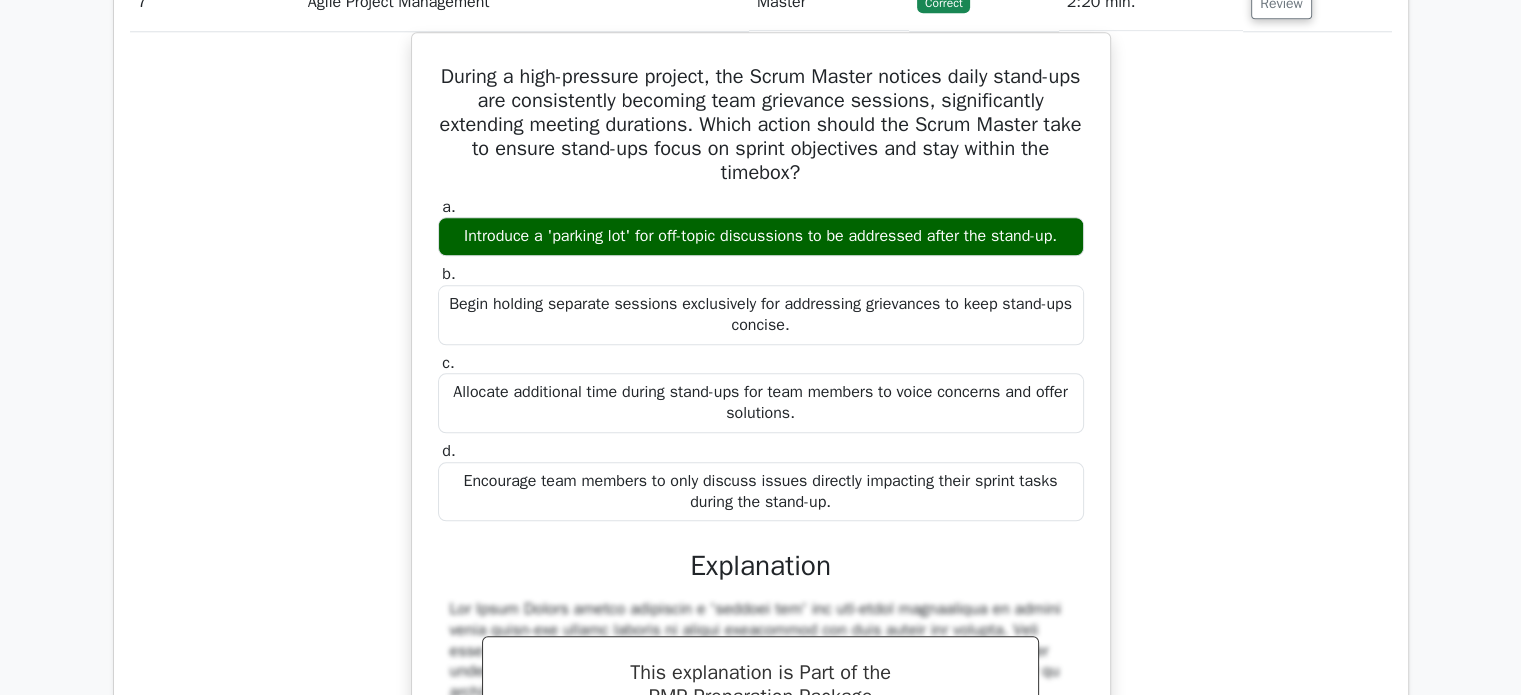 scroll, scrollTop: 2000, scrollLeft: 0, axis: vertical 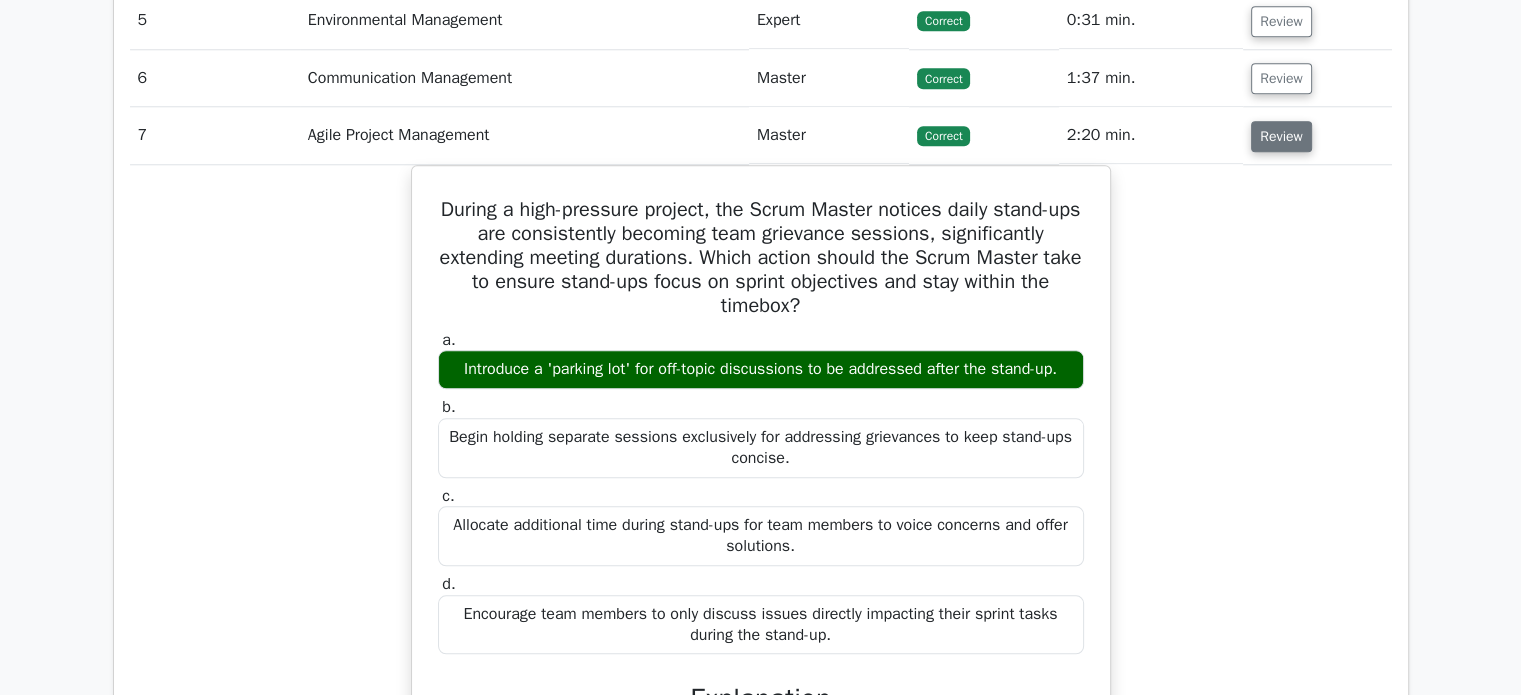 click on "Review" at bounding box center (1281, 136) 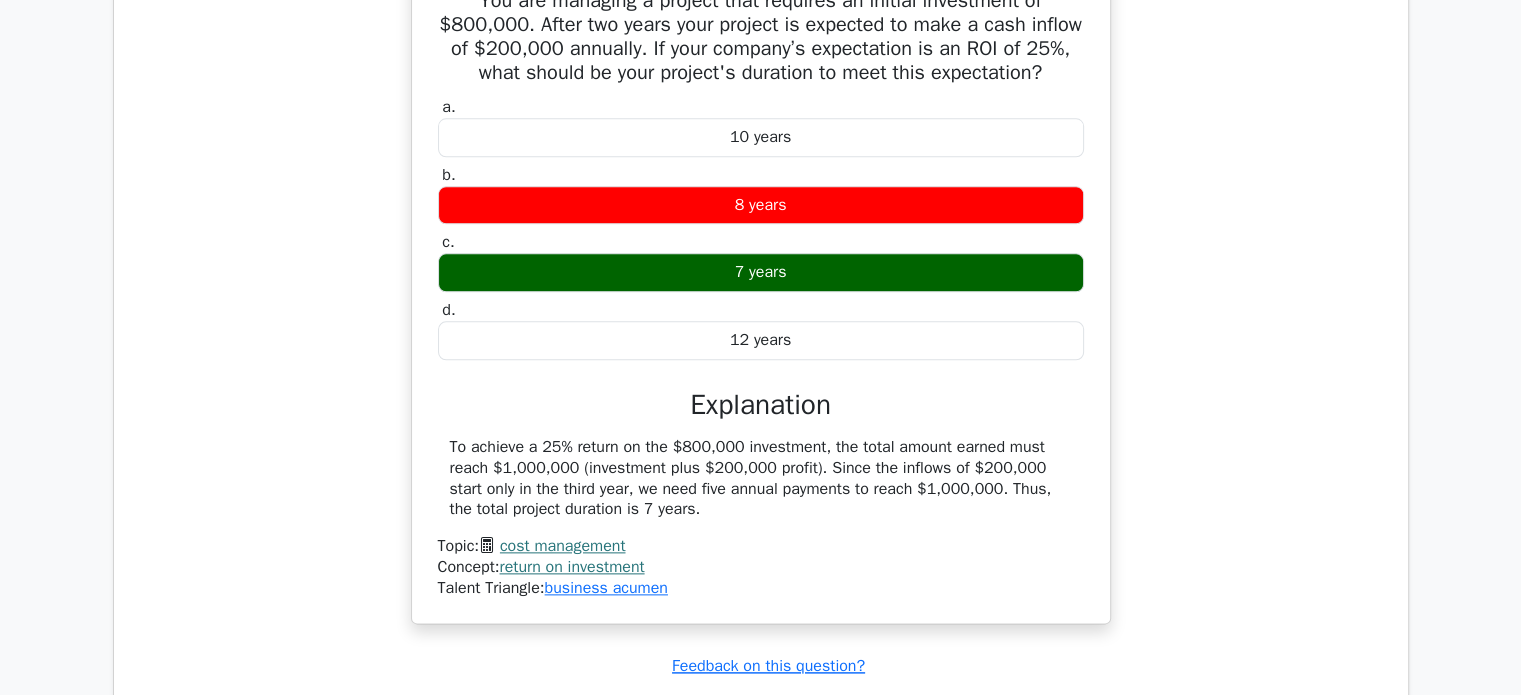 scroll, scrollTop: 2066, scrollLeft: 0, axis: vertical 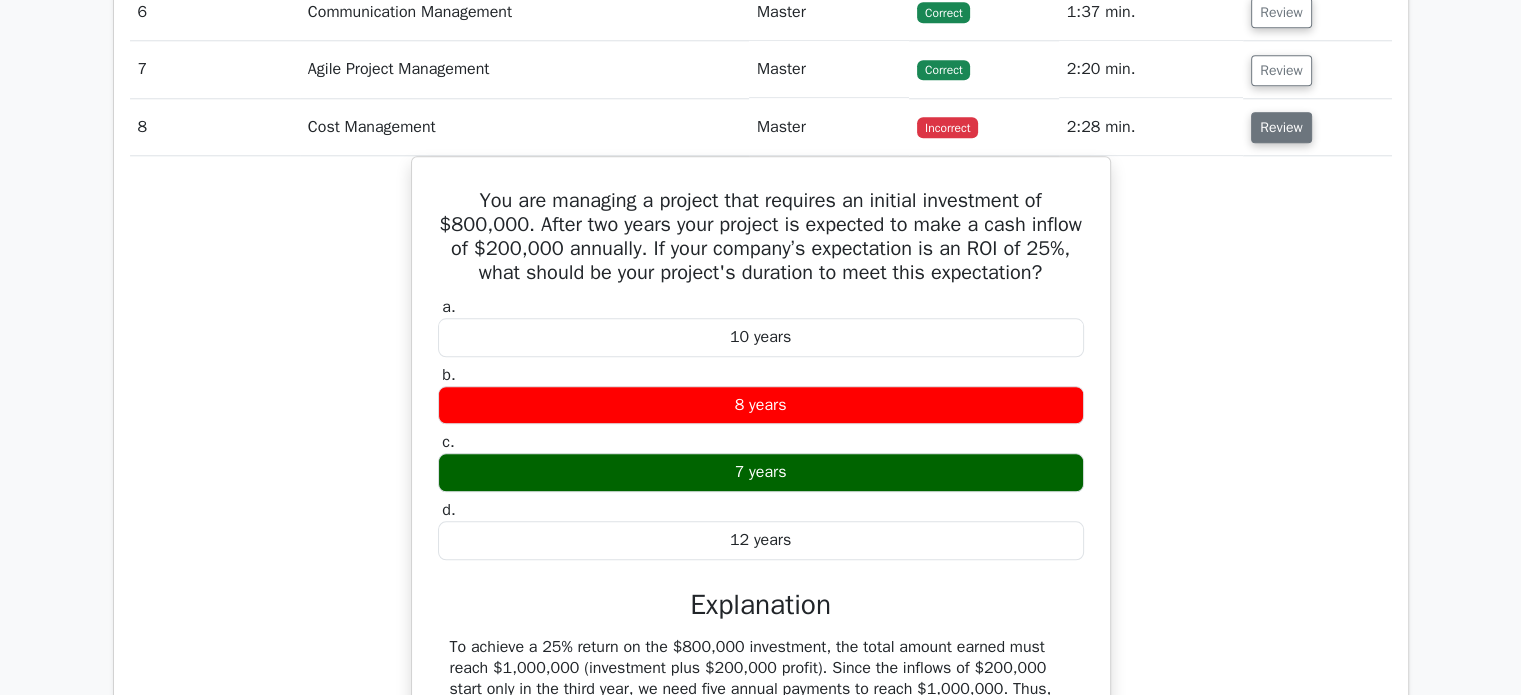 click on "Review" at bounding box center [1281, 127] 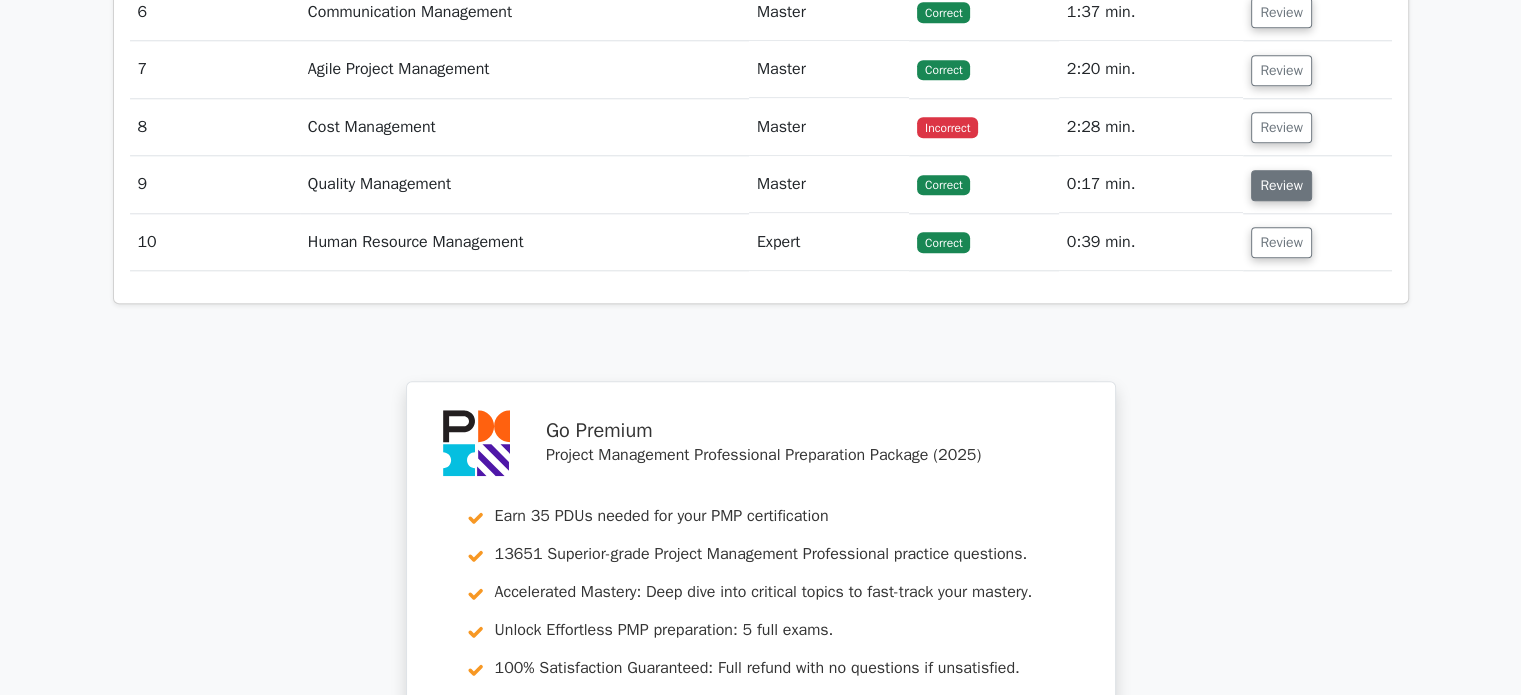 click on "Review" at bounding box center [1281, 185] 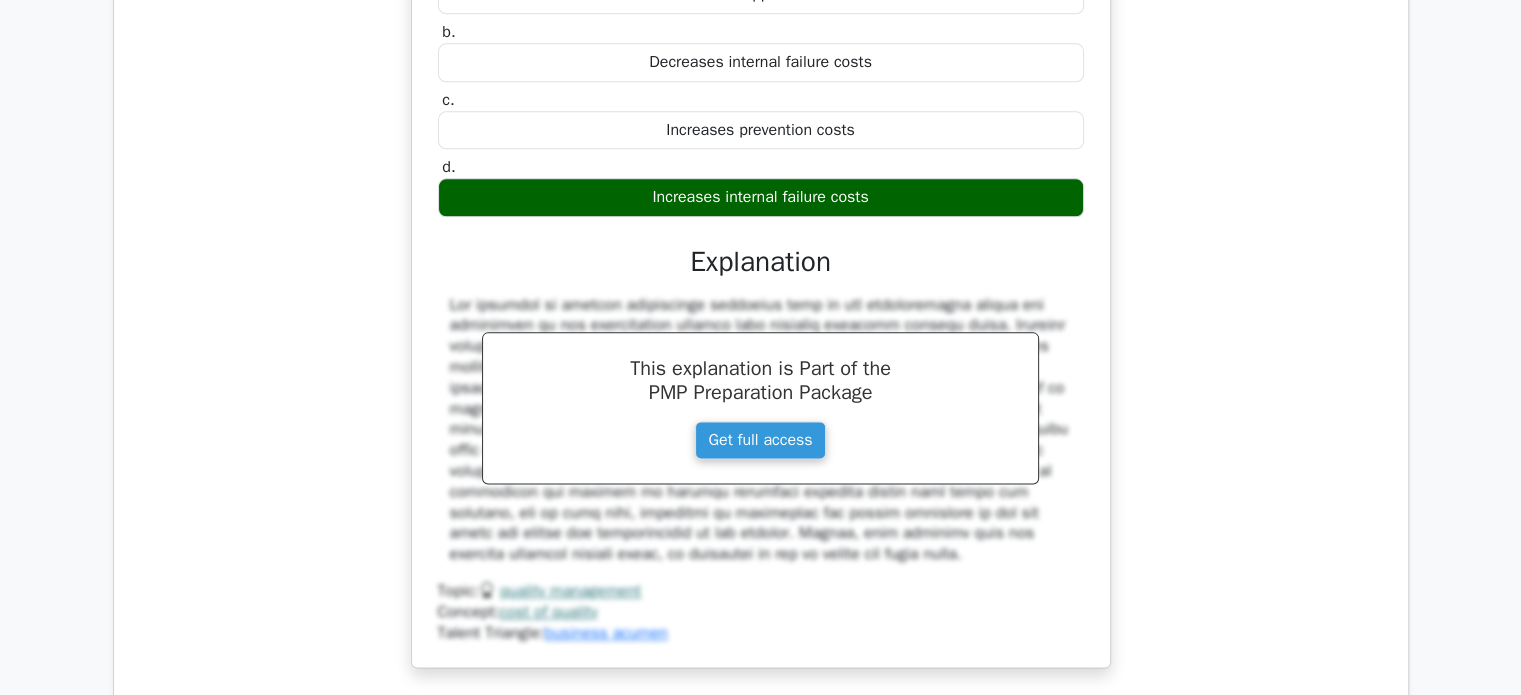 scroll, scrollTop: 2200, scrollLeft: 0, axis: vertical 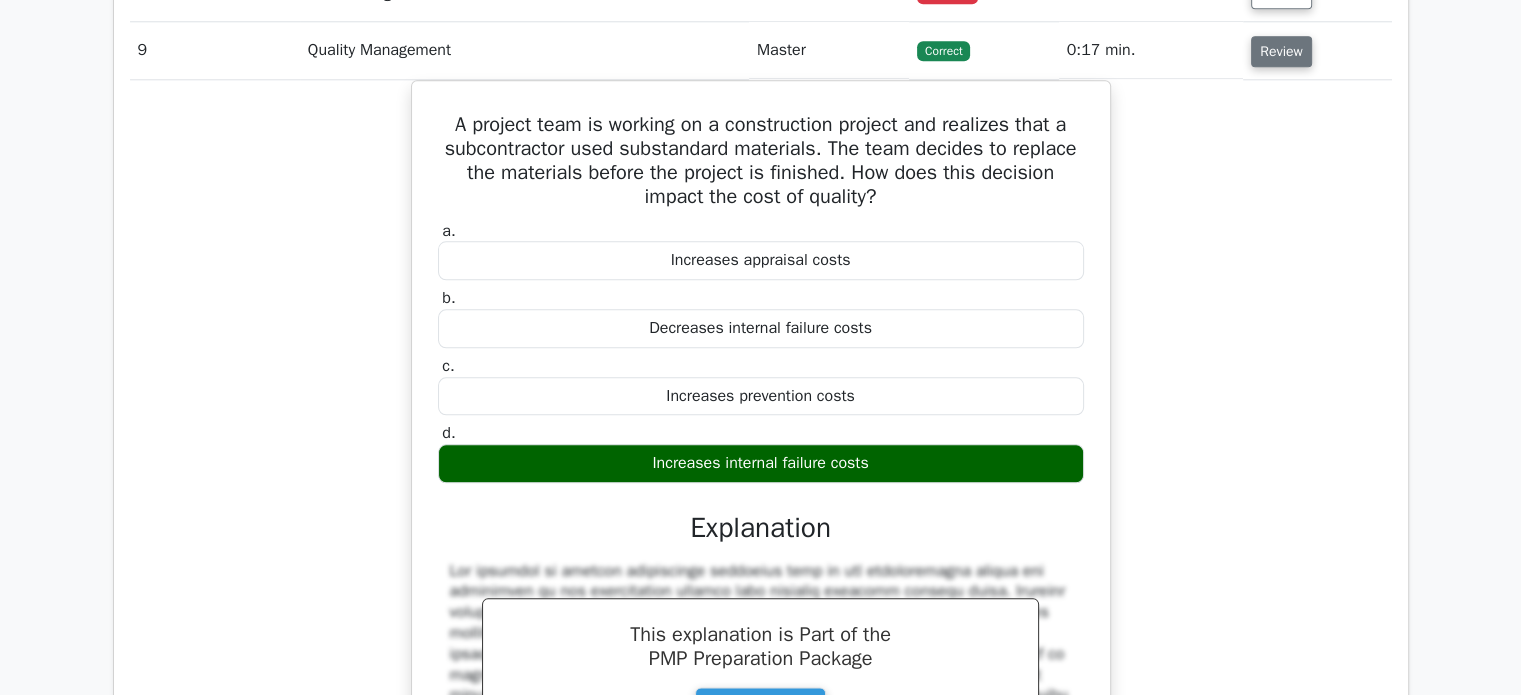click on "Review" at bounding box center (1281, 51) 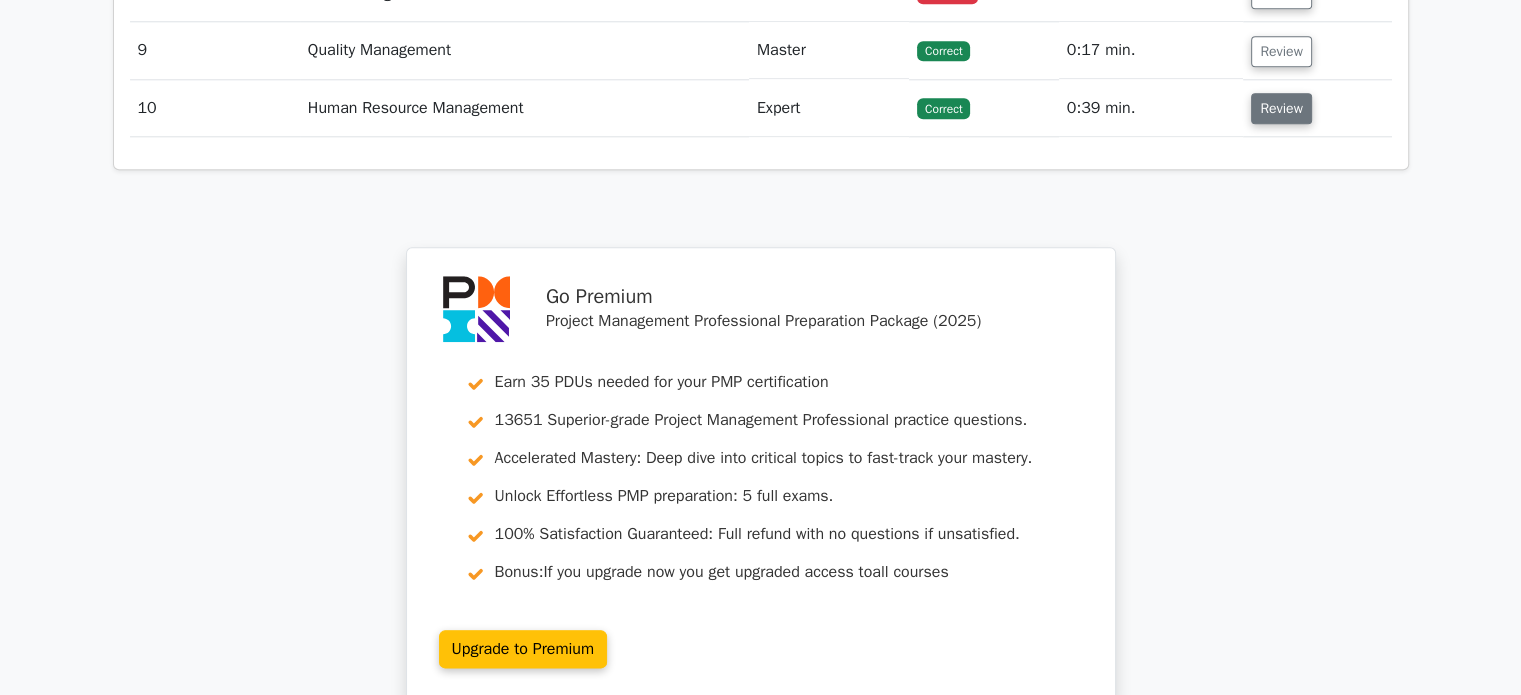 click on "Review" at bounding box center (1281, 108) 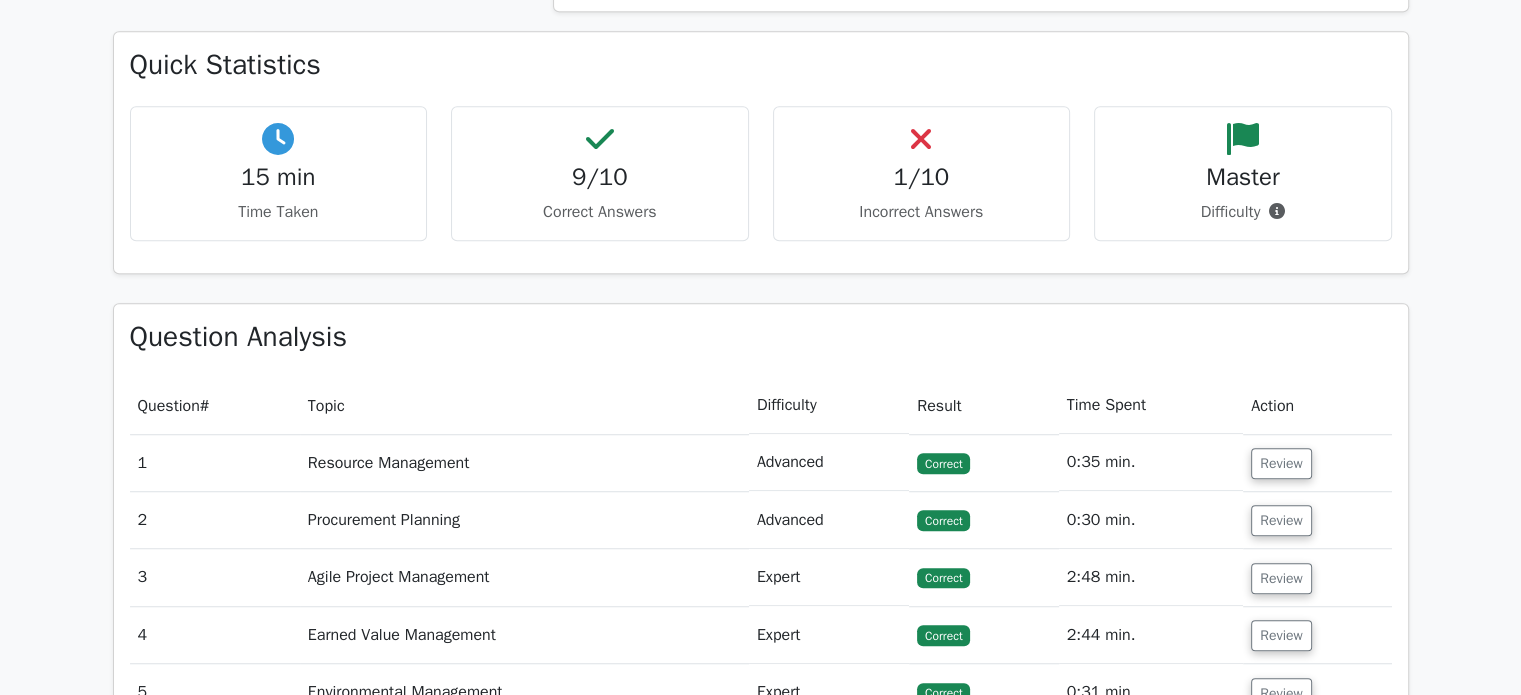 scroll, scrollTop: 1600, scrollLeft: 0, axis: vertical 